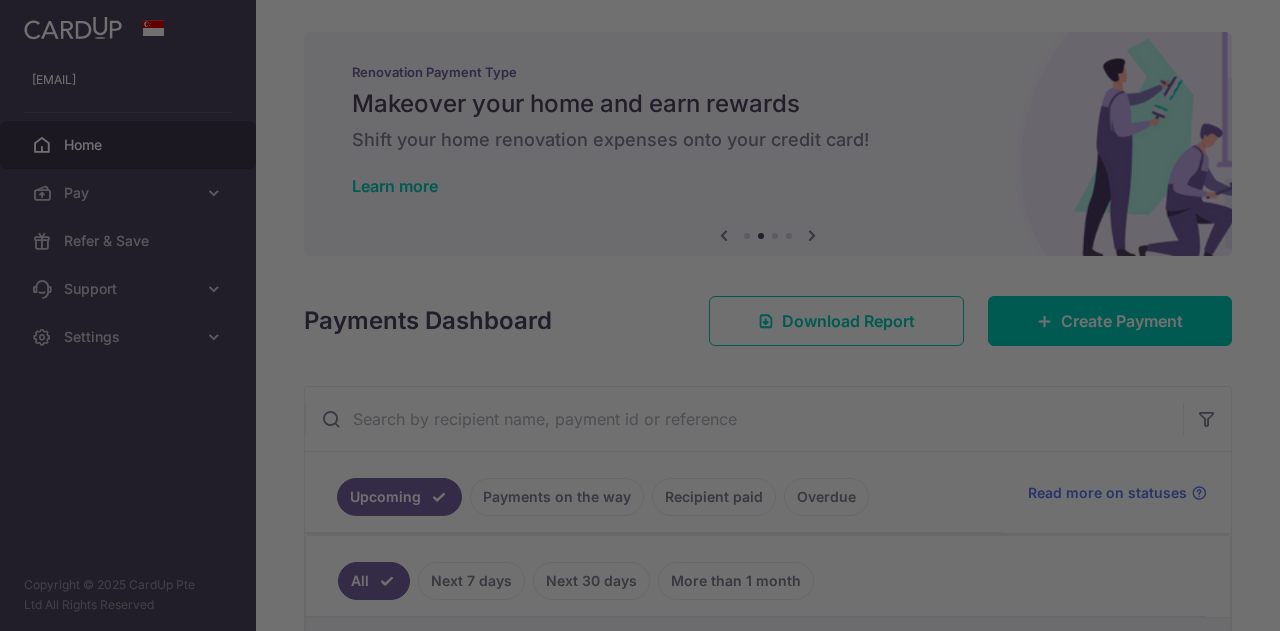scroll, scrollTop: 0, scrollLeft: 0, axis: both 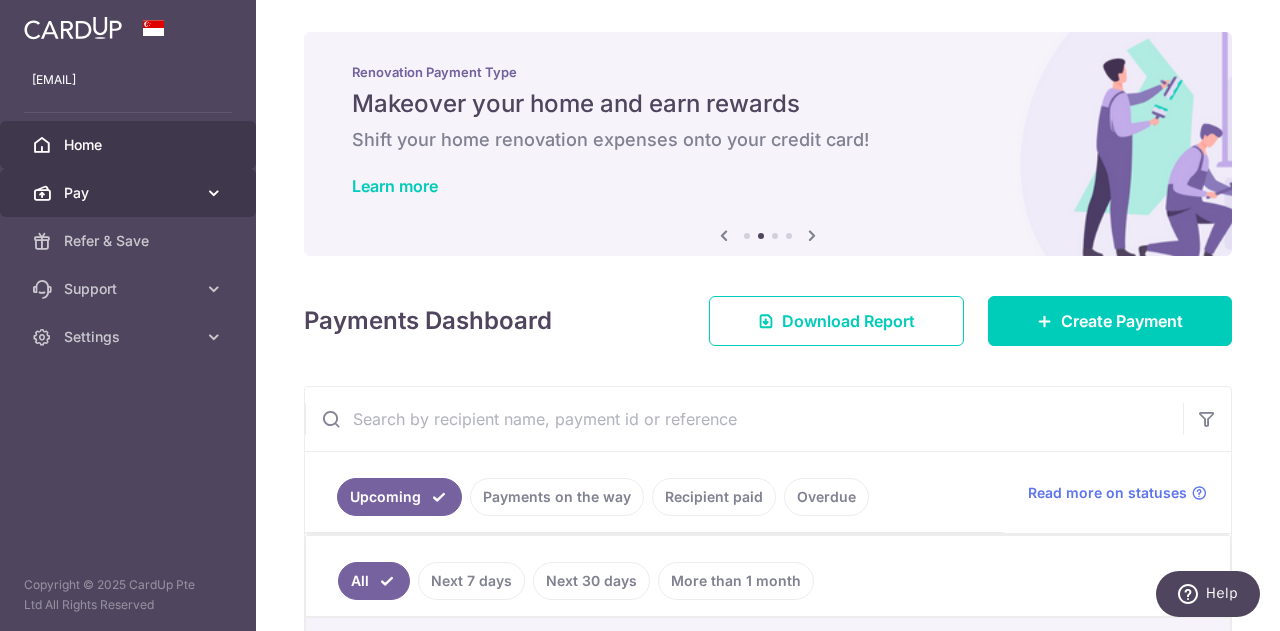 click on "Pay" at bounding box center [130, 193] 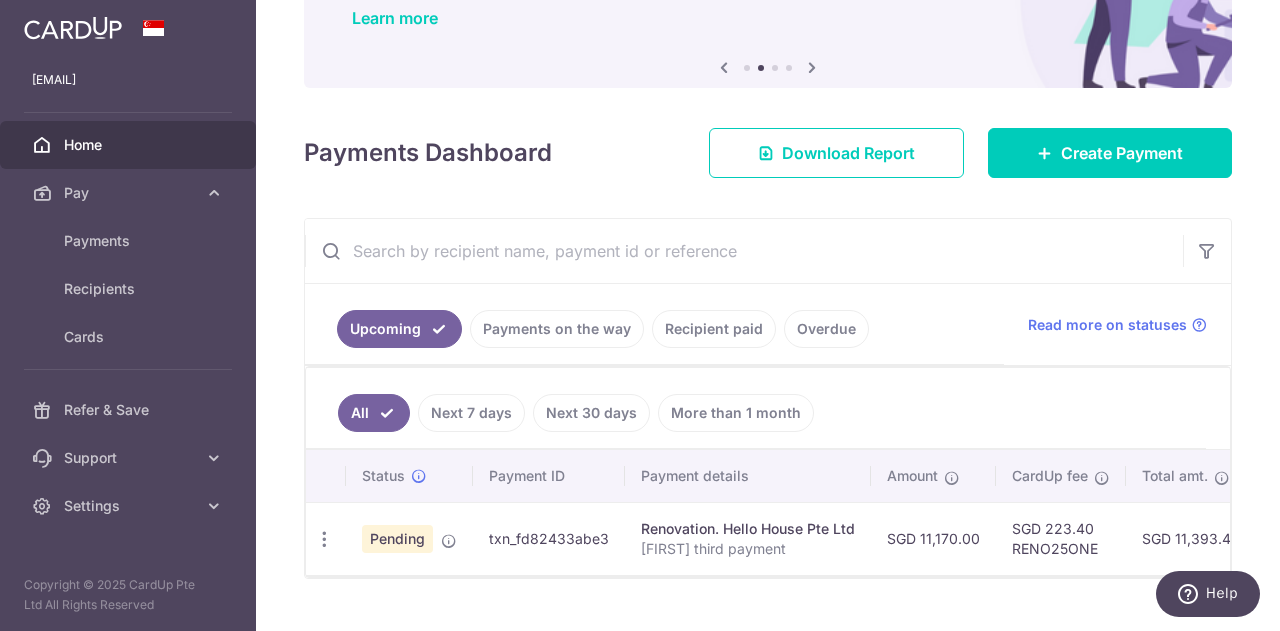 scroll, scrollTop: 200, scrollLeft: 0, axis: vertical 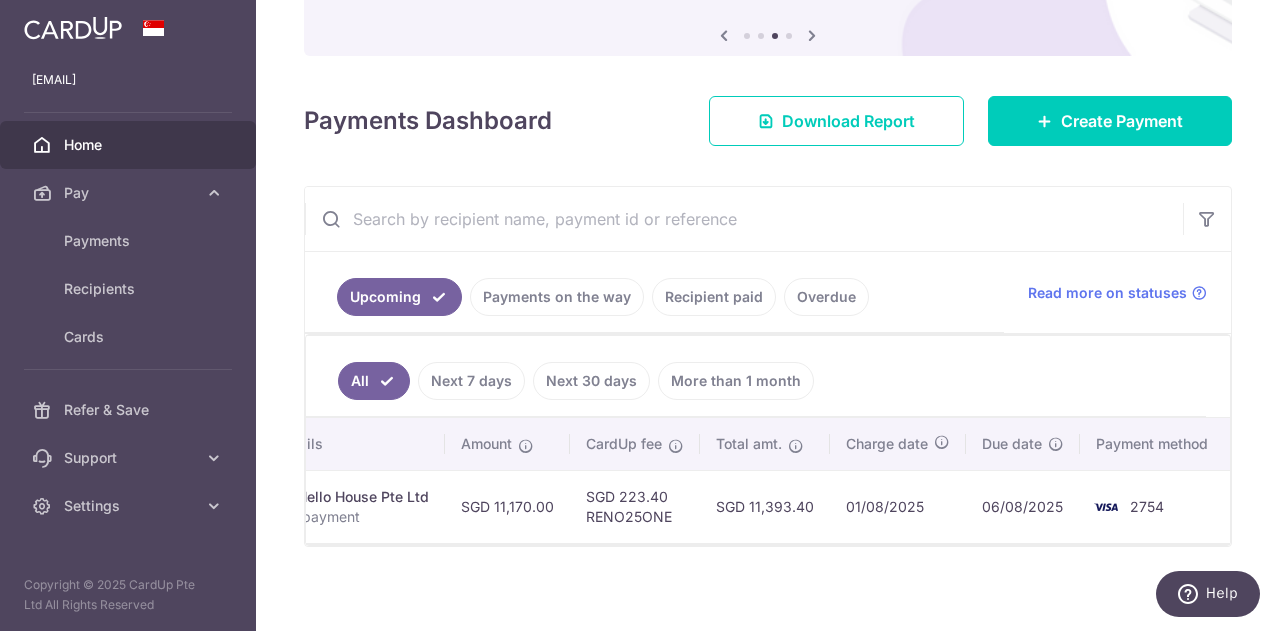 click at bounding box center [768, 544] 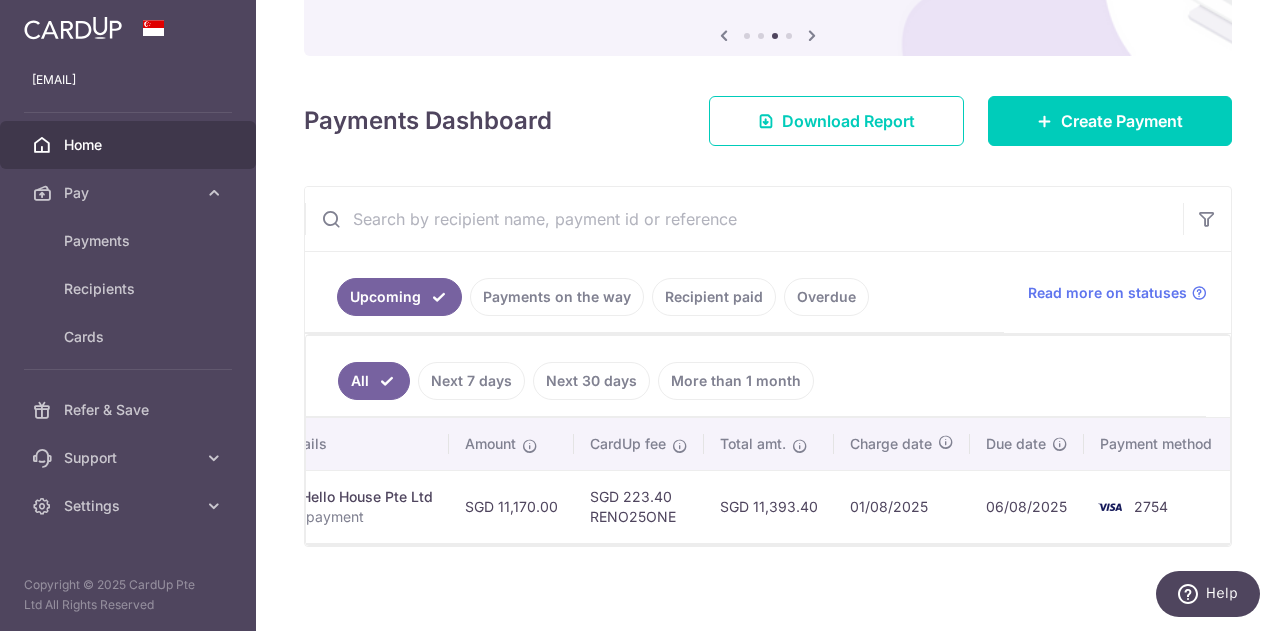 scroll, scrollTop: 0, scrollLeft: 426, axis: horizontal 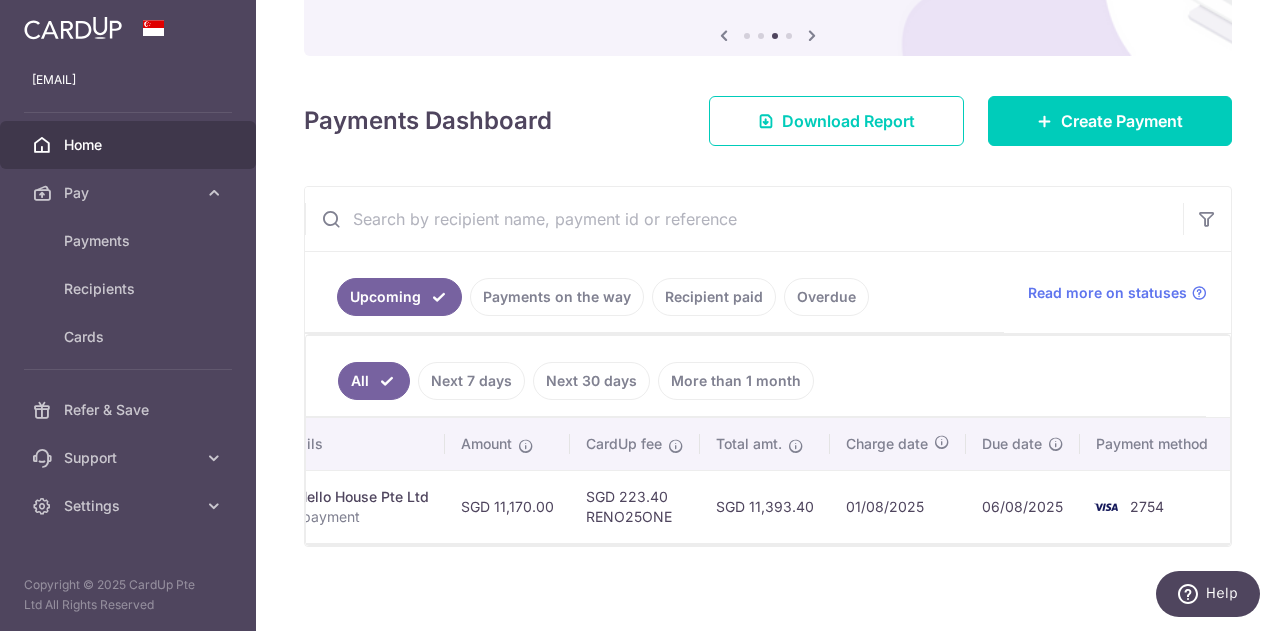 click on "SGD 223.40
RENO25ONE" at bounding box center [635, 506] 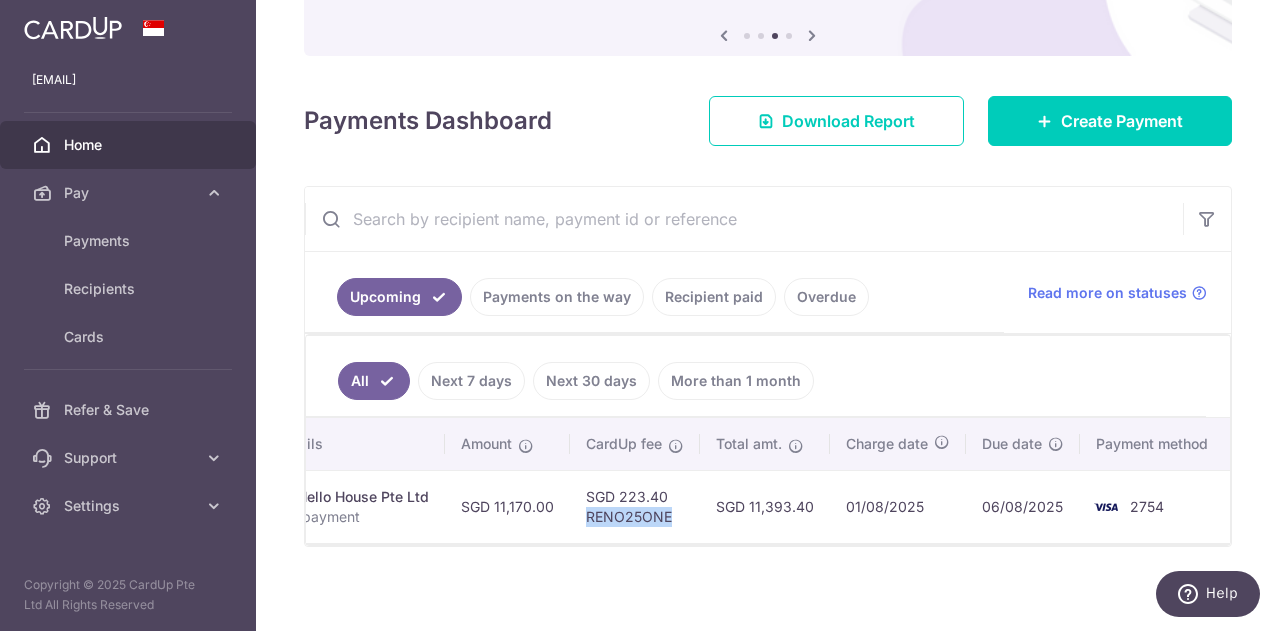 click on "SGD 223.40
RENO25ONE" at bounding box center [635, 506] 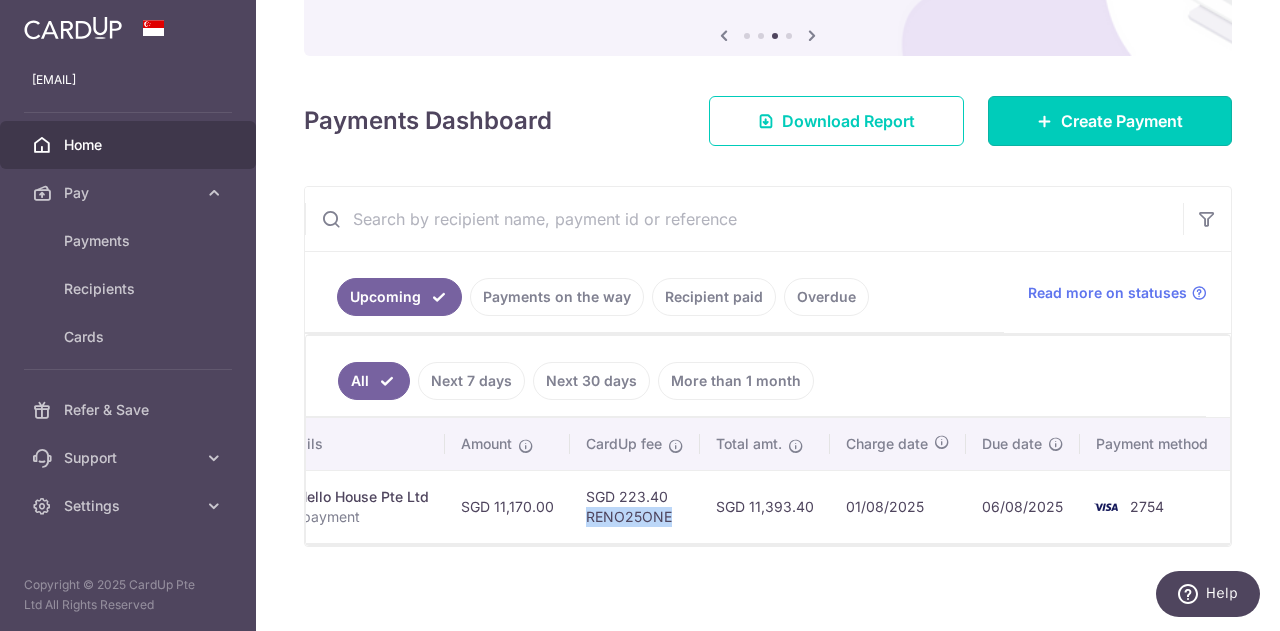 click at bounding box center [1045, 121] 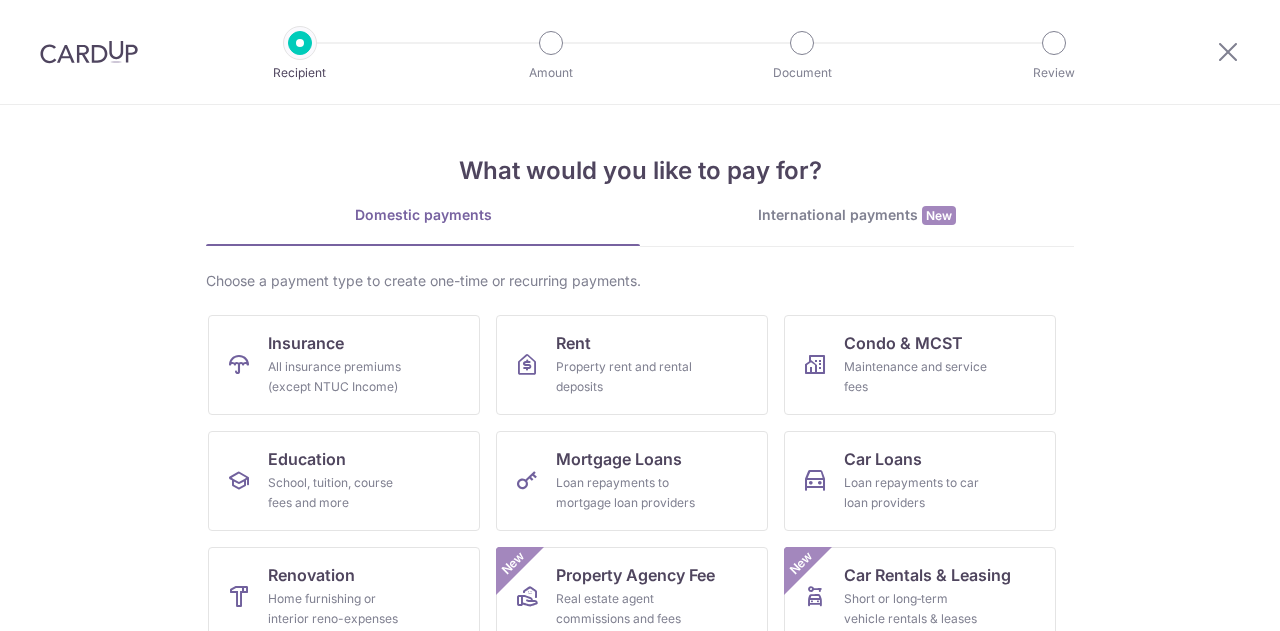 scroll, scrollTop: 0, scrollLeft: 0, axis: both 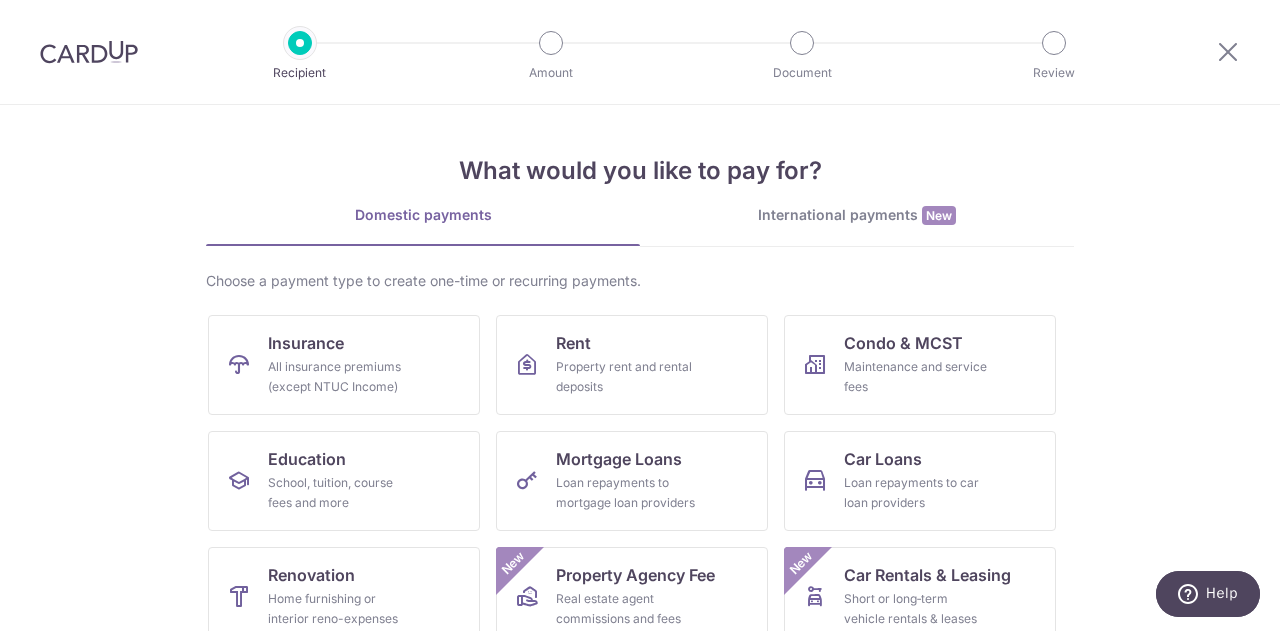 click on "International payments
New" at bounding box center [857, 215] 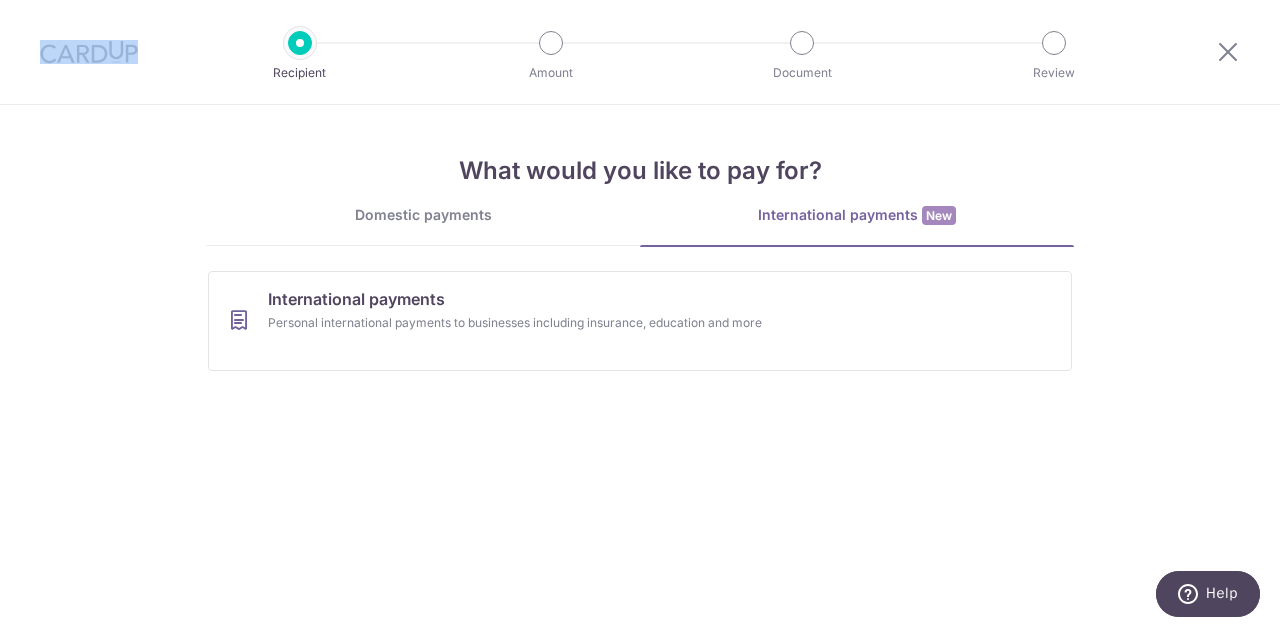 click at bounding box center (89, 52) 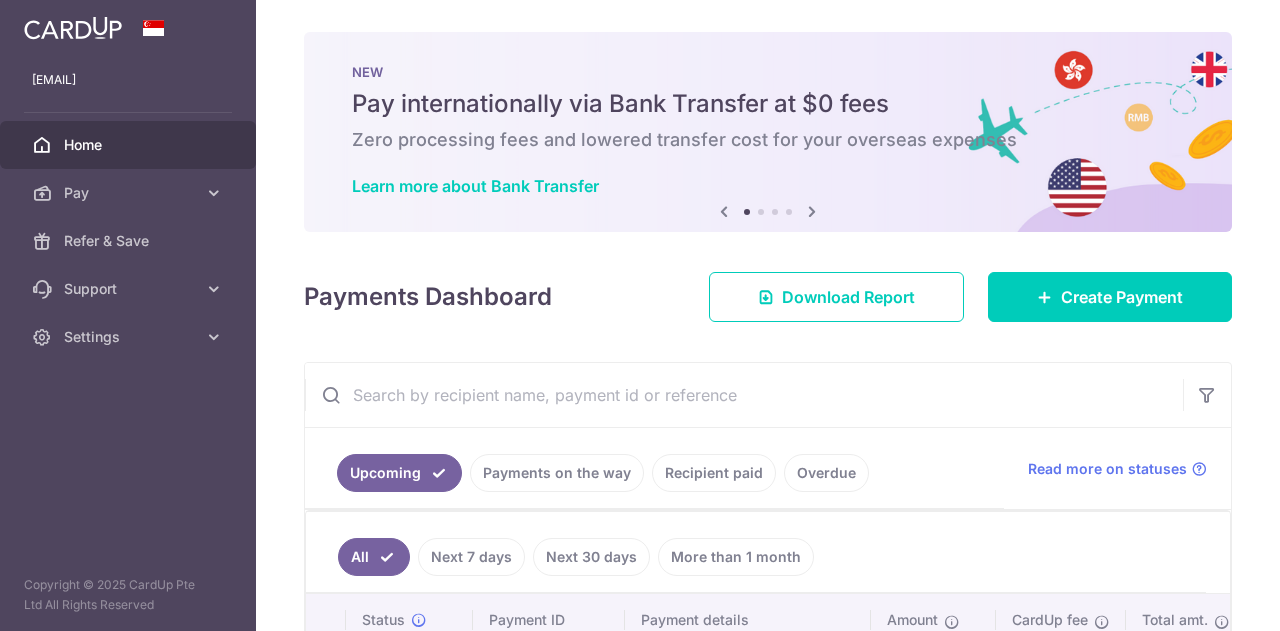 scroll, scrollTop: 0, scrollLeft: 0, axis: both 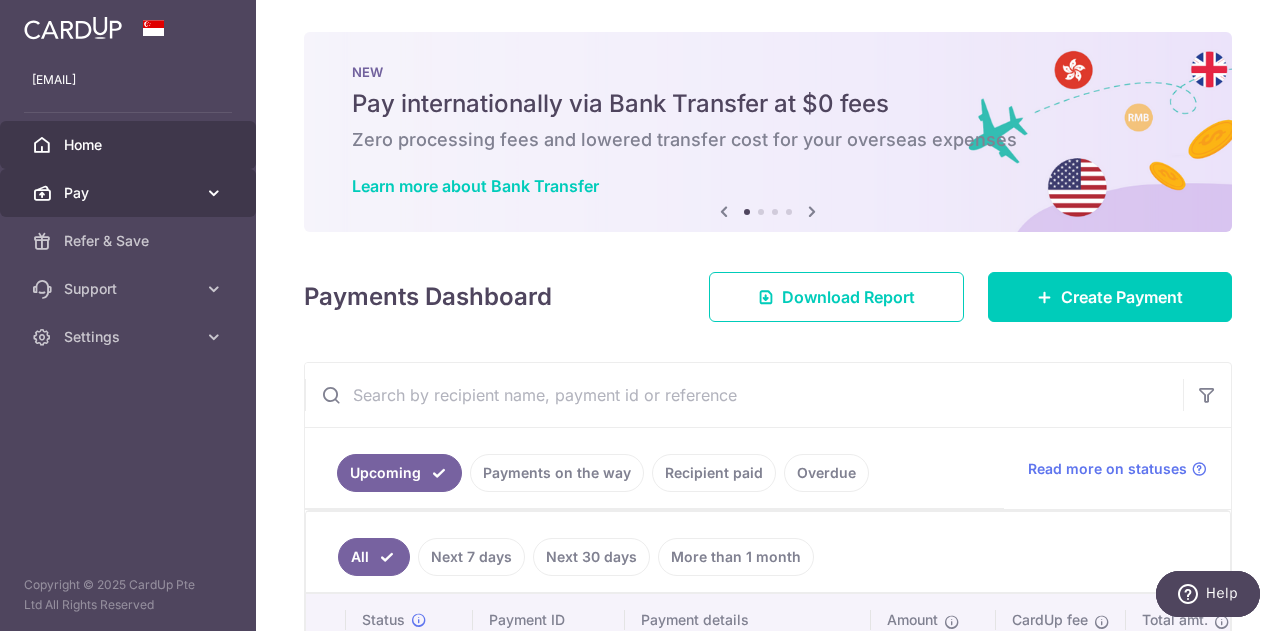 click at bounding box center [214, 193] 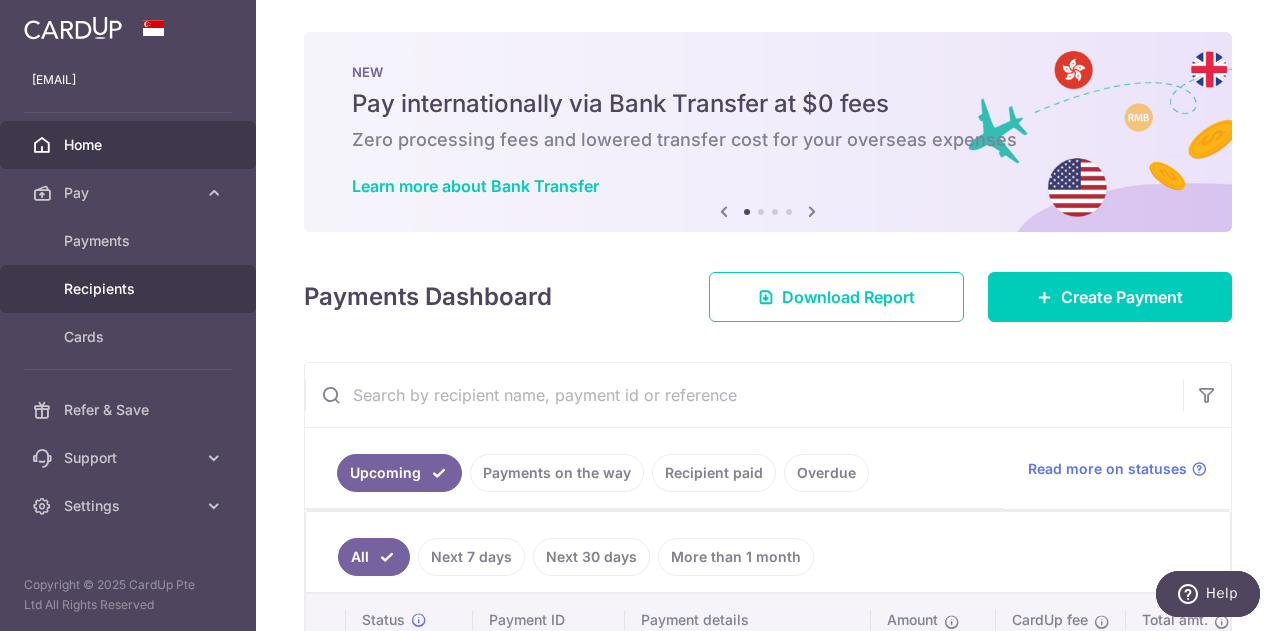 click on "Recipients" at bounding box center [130, 289] 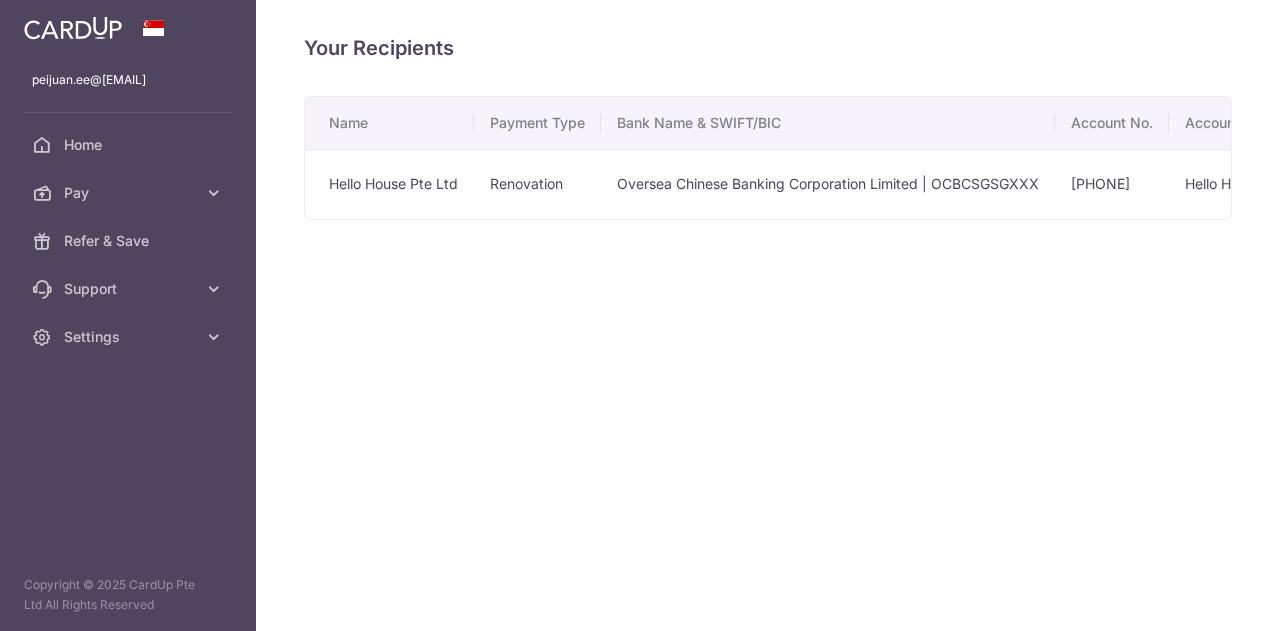 scroll, scrollTop: 0, scrollLeft: 0, axis: both 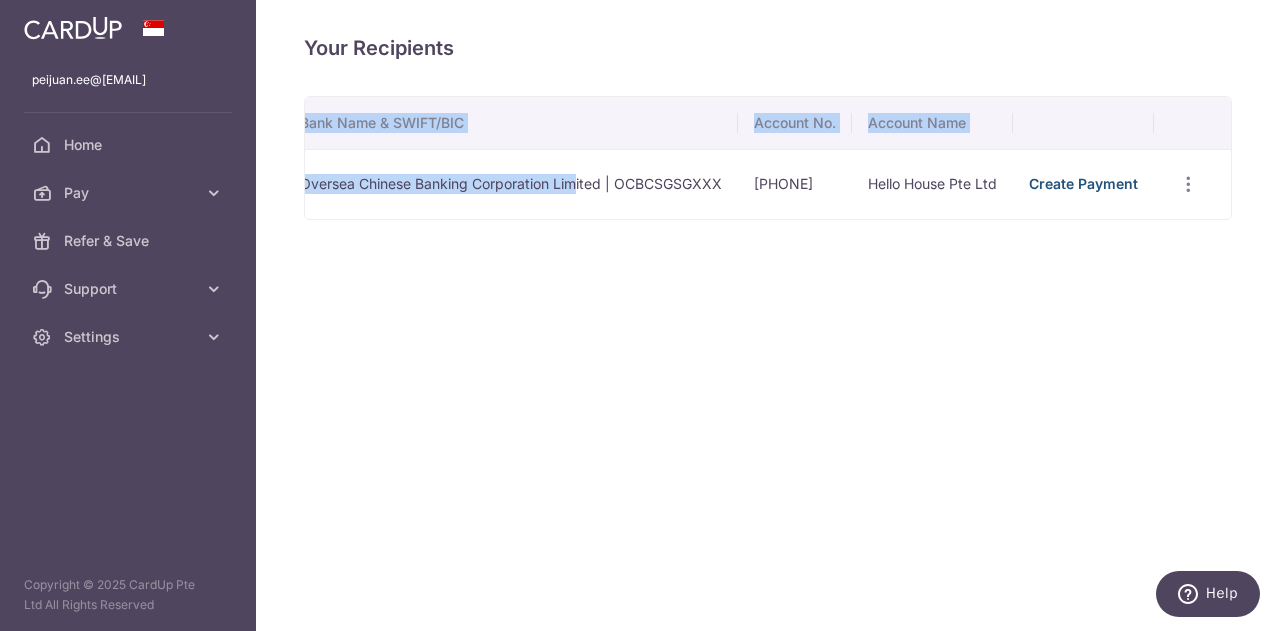 click on "Create Payment" at bounding box center [1083, 183] 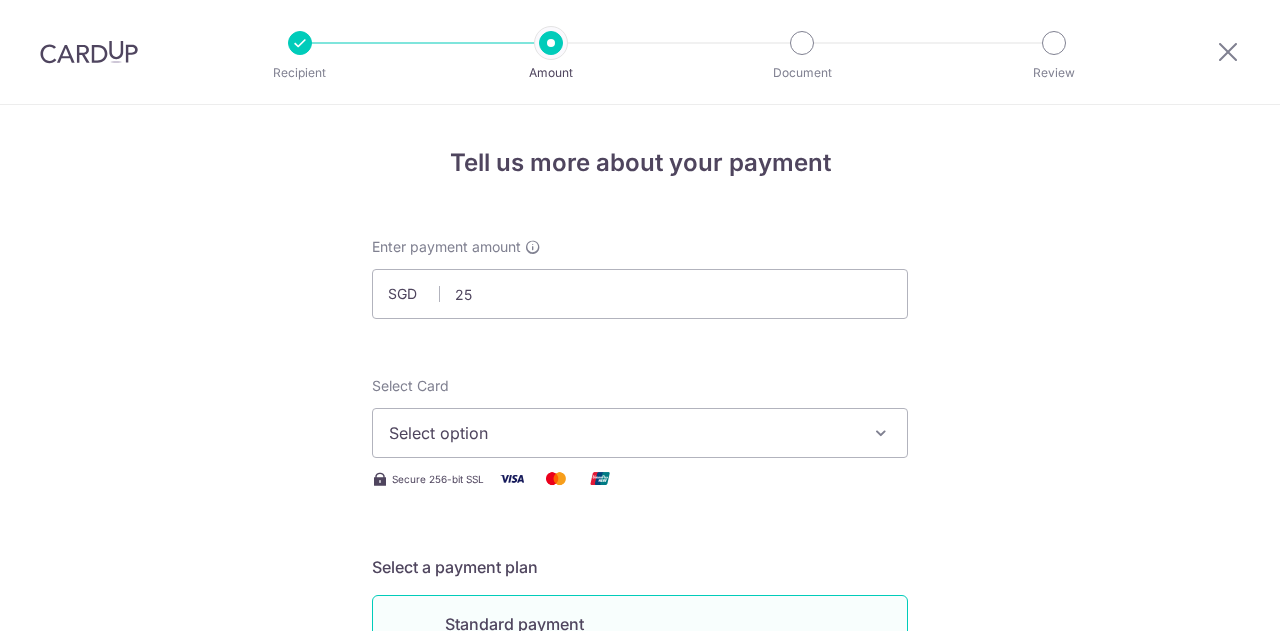 scroll, scrollTop: 0, scrollLeft: 0, axis: both 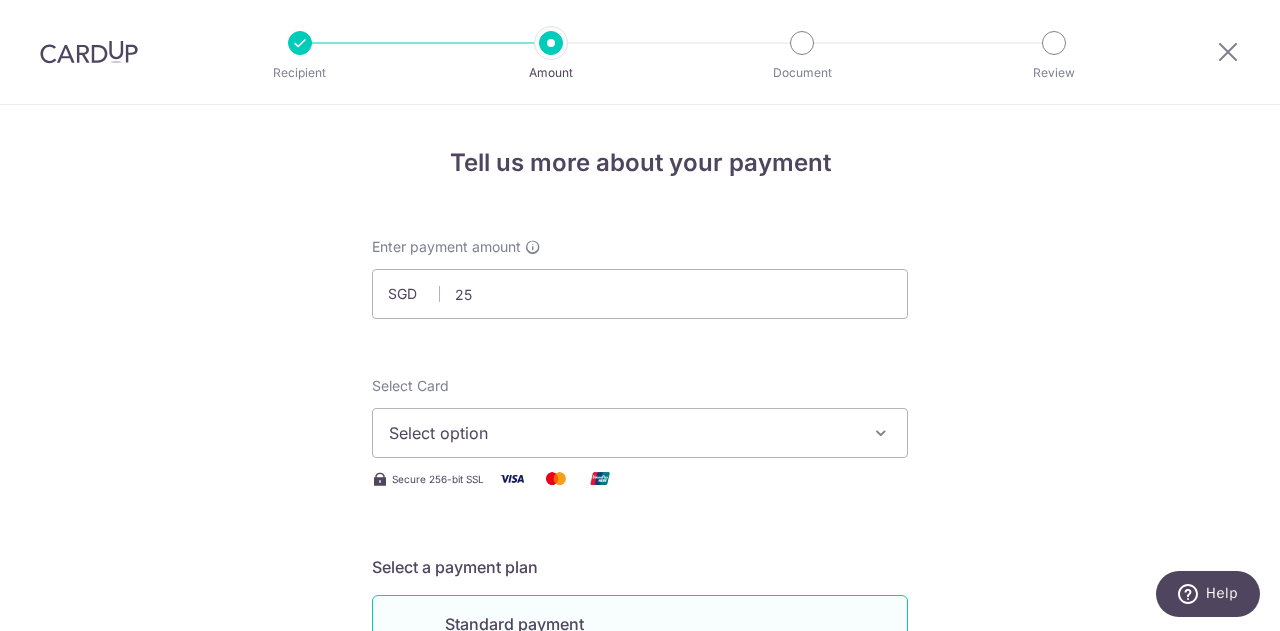 type 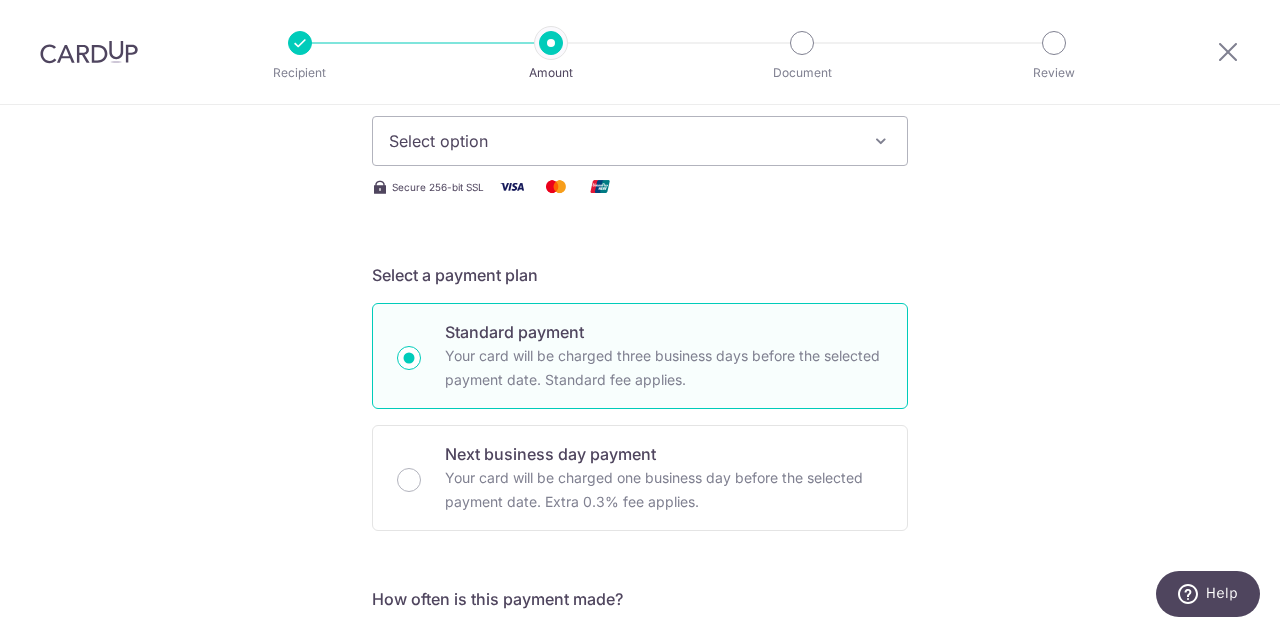scroll, scrollTop: 600, scrollLeft: 0, axis: vertical 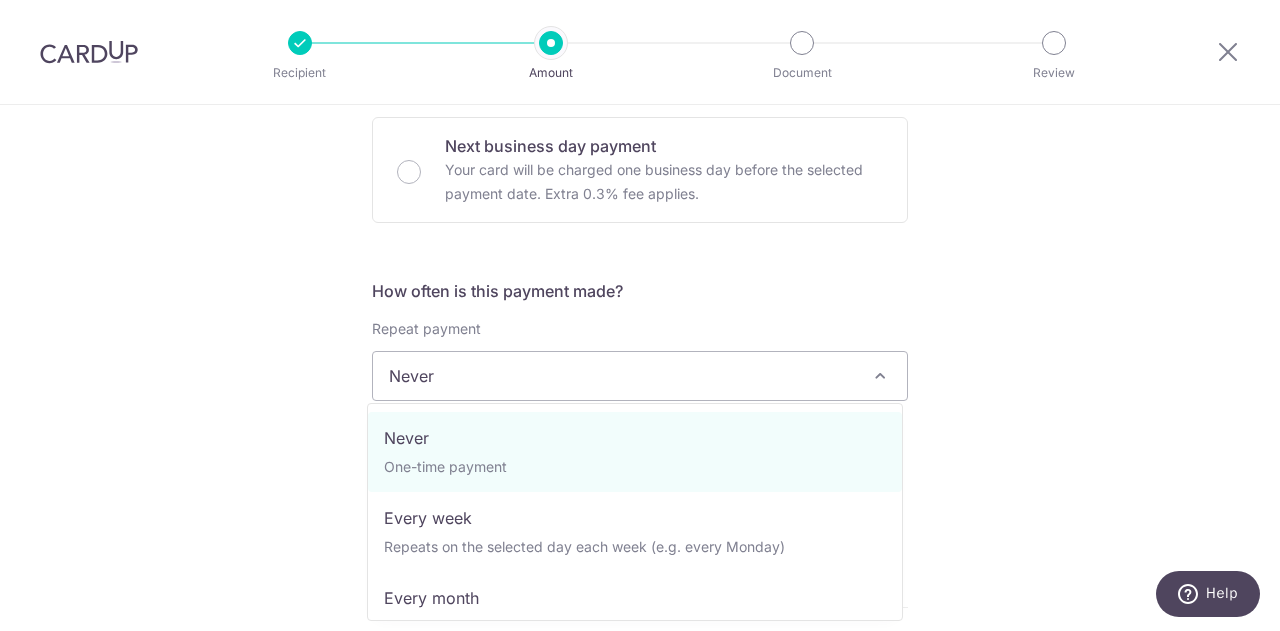 click on "Never" at bounding box center (640, 376) 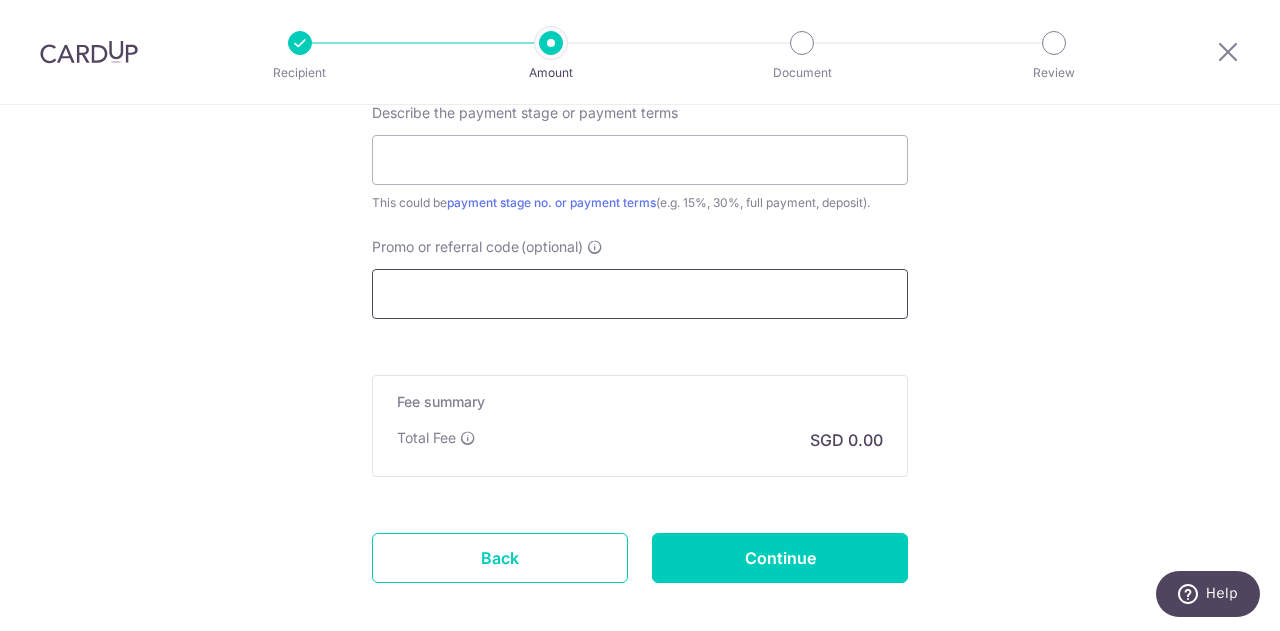 scroll, scrollTop: 1300, scrollLeft: 0, axis: vertical 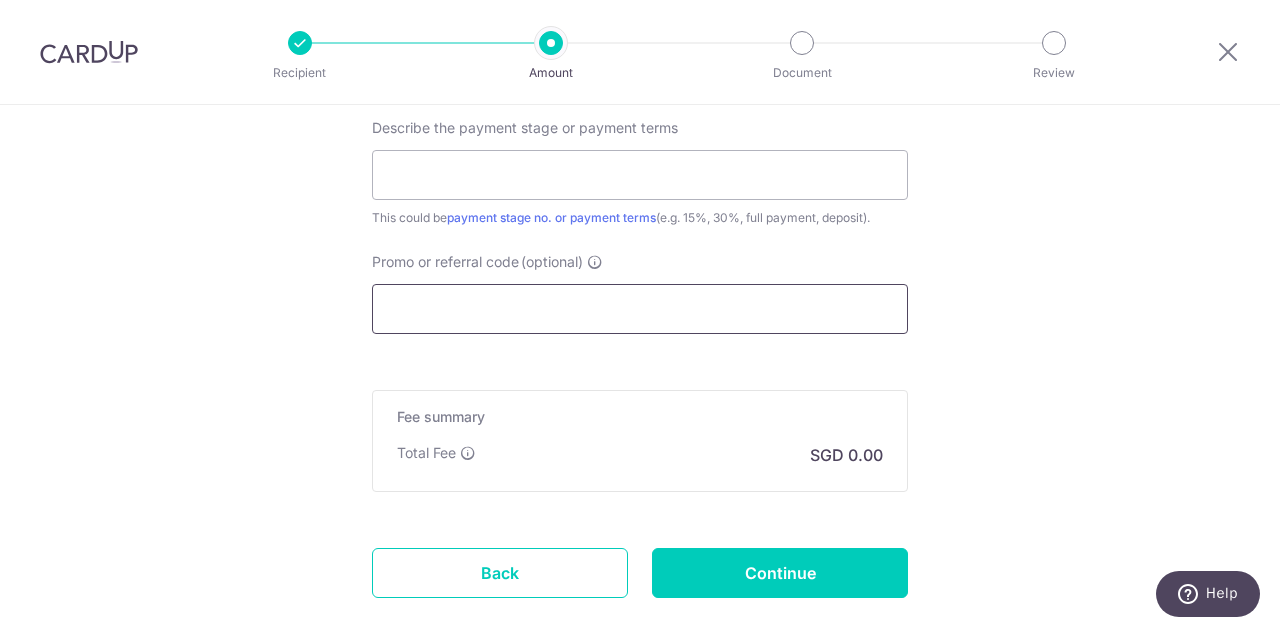click on "Promo or referral code
(optional)" at bounding box center (640, 309) 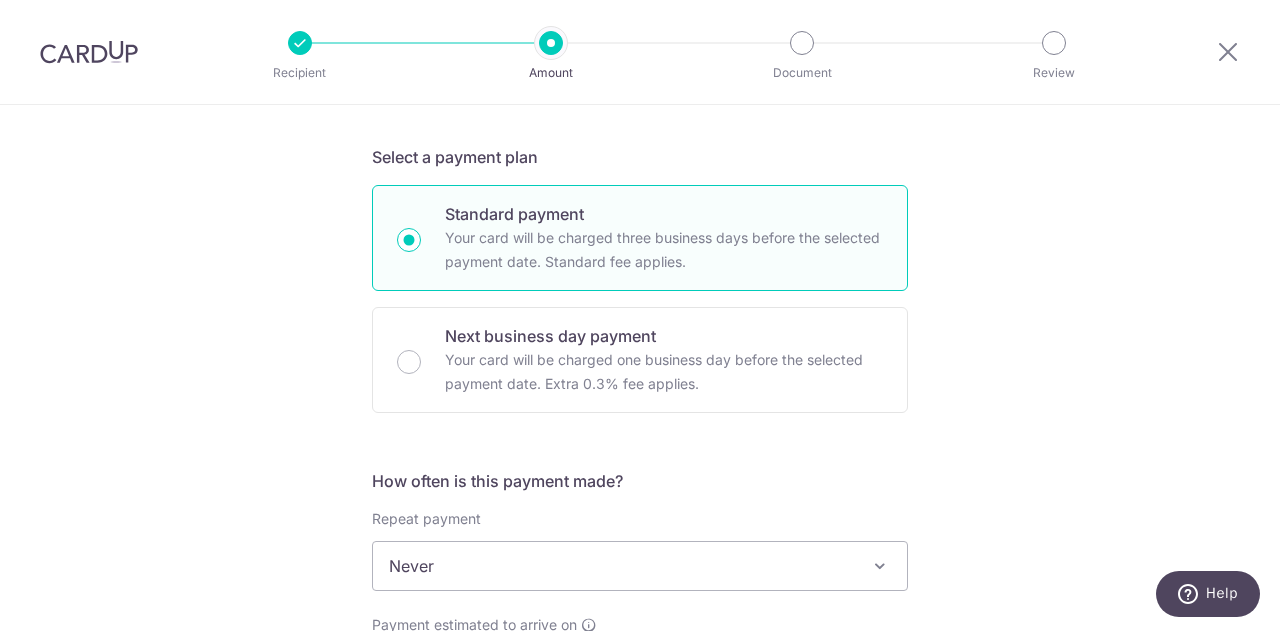 scroll, scrollTop: 0, scrollLeft: 0, axis: both 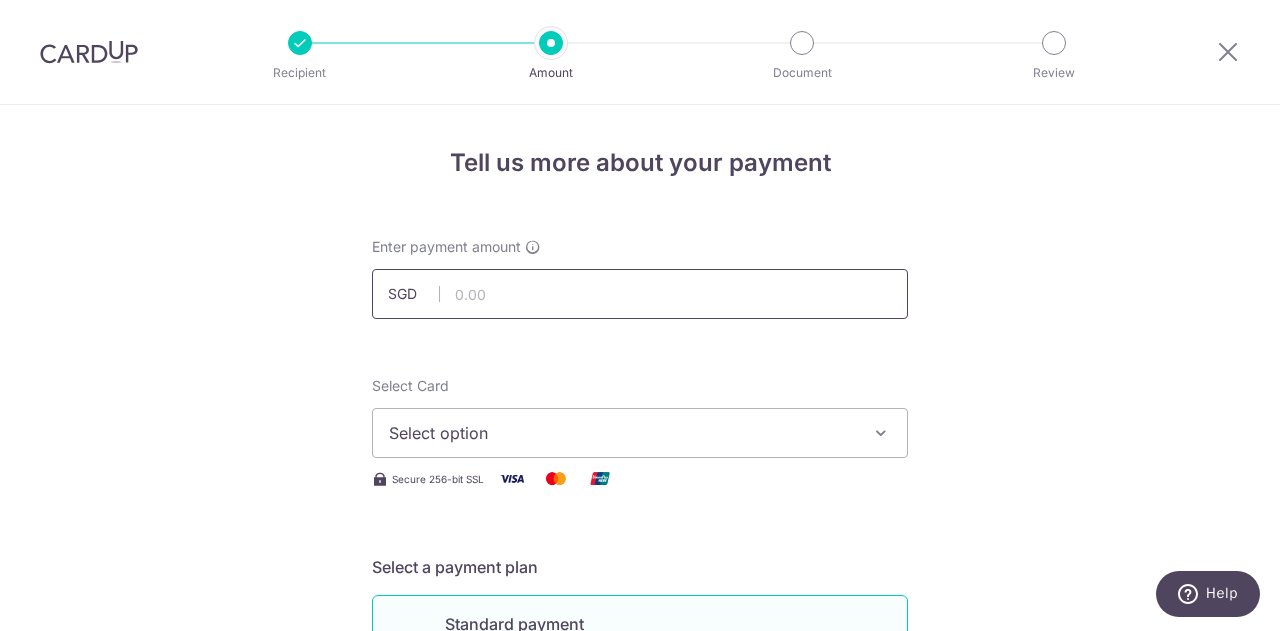 type on "RENO25ONE" 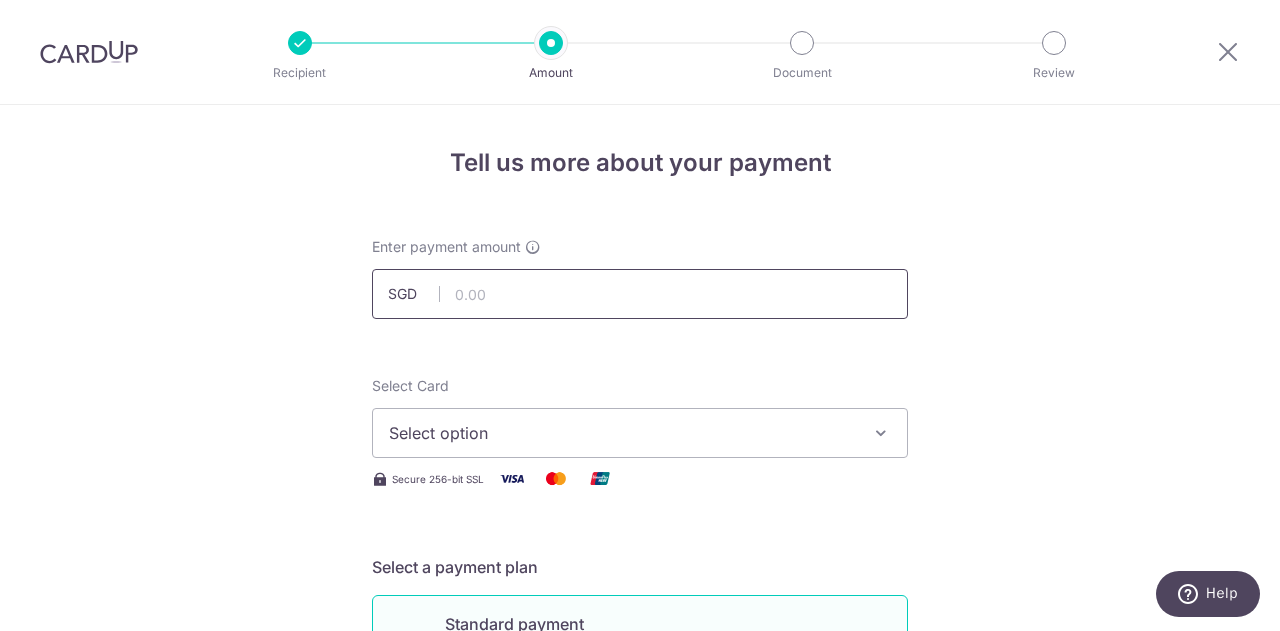 click at bounding box center [640, 294] 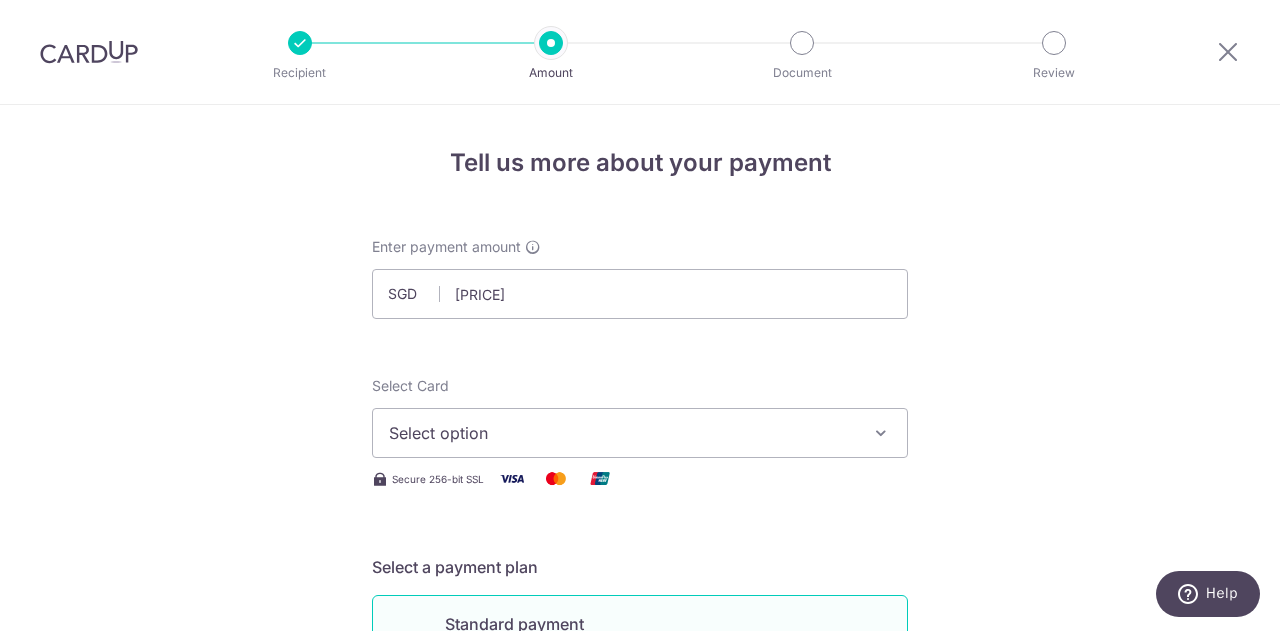 type on "[PRICE]" 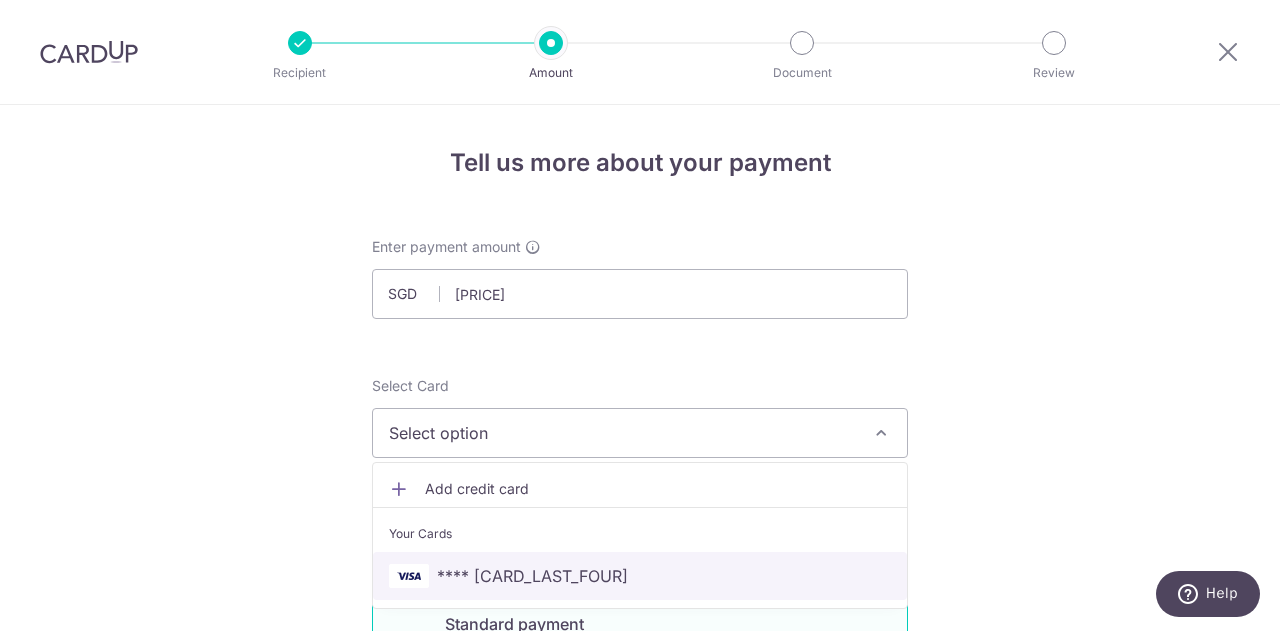 click on "**** [CARD_LAST_FOUR]" at bounding box center [640, 576] 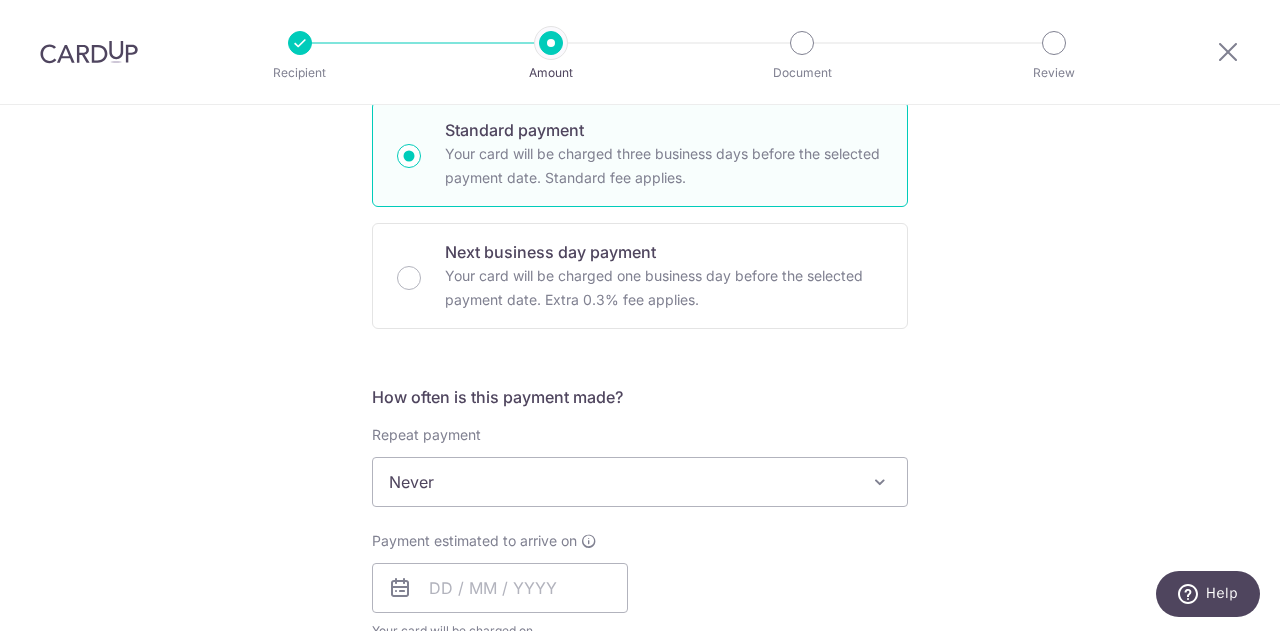 scroll, scrollTop: 500, scrollLeft: 0, axis: vertical 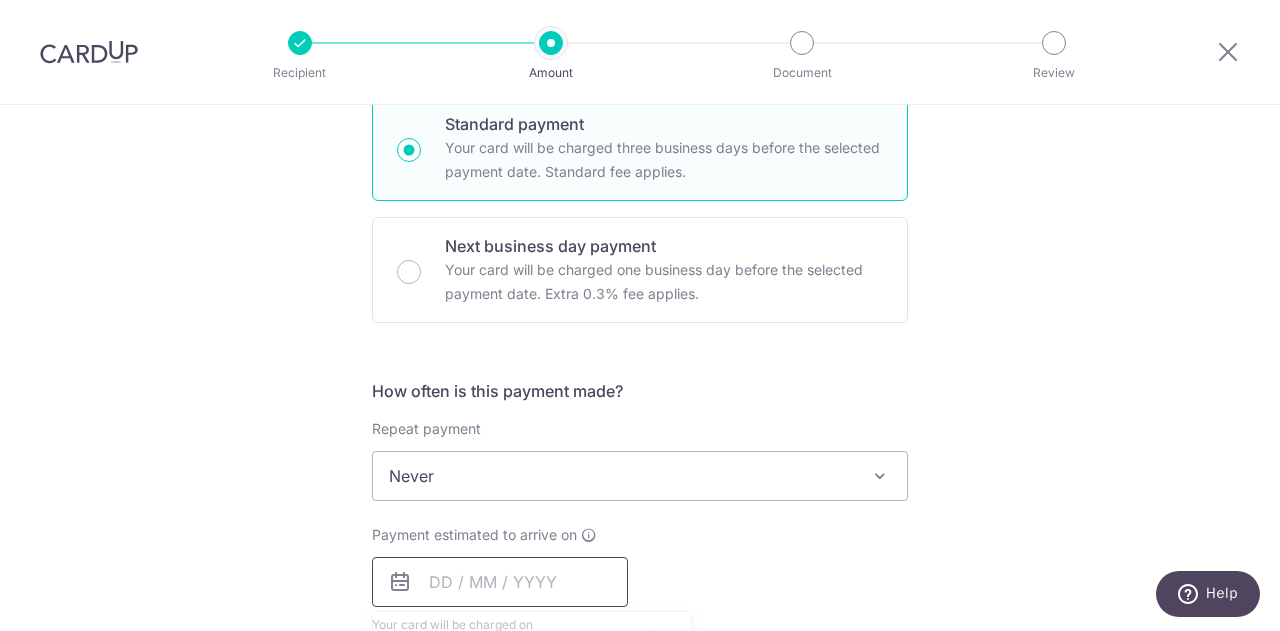 click at bounding box center (500, 582) 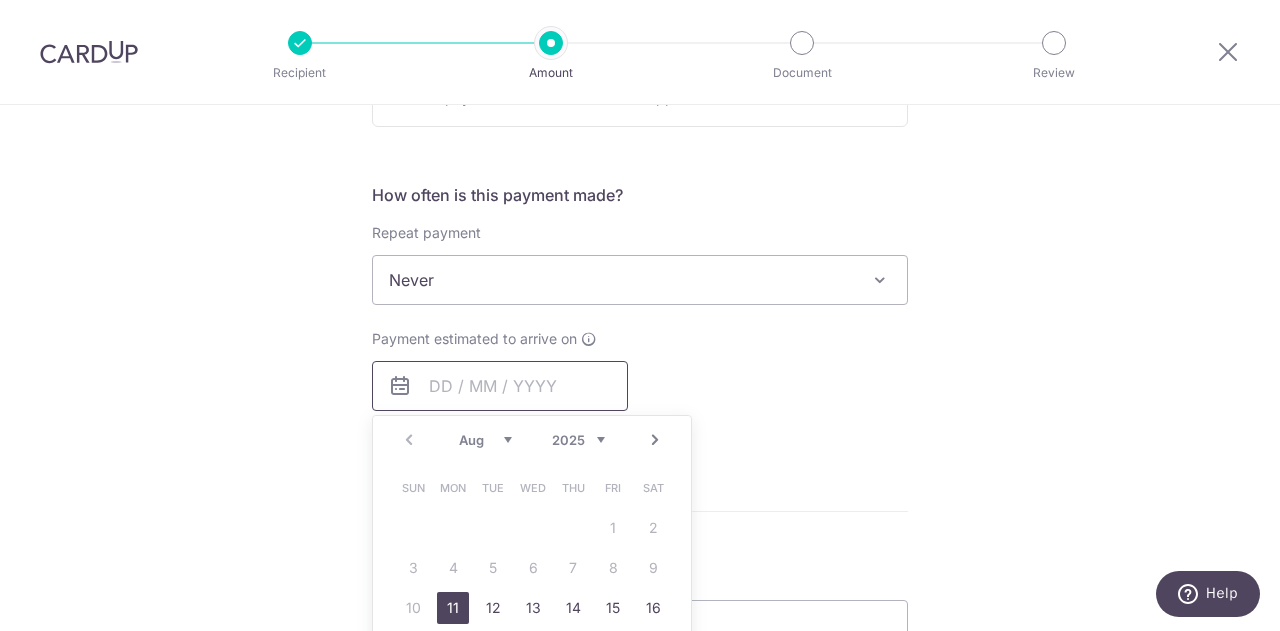 scroll, scrollTop: 700, scrollLeft: 0, axis: vertical 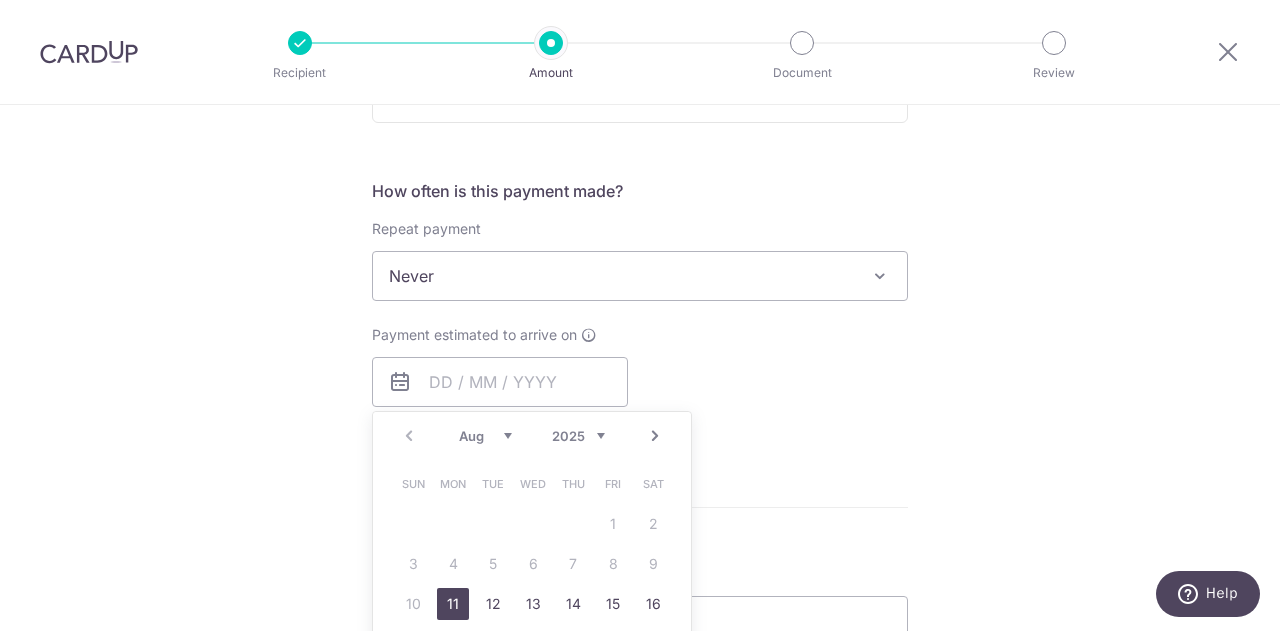 click on "11" at bounding box center [453, 604] 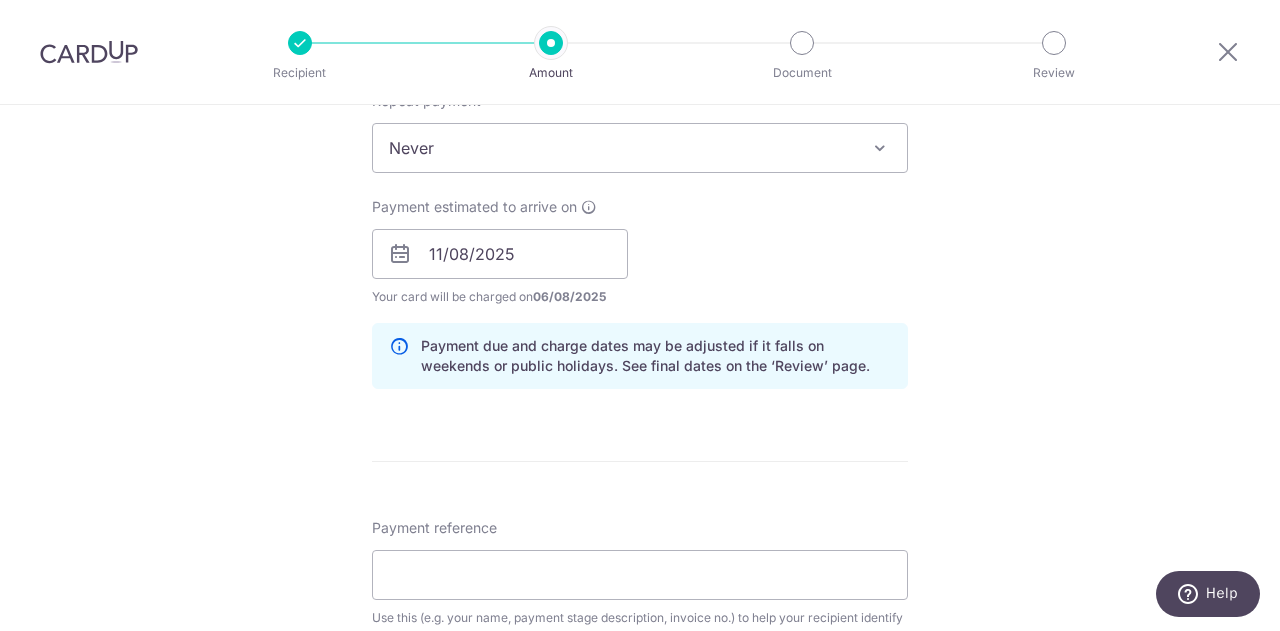 scroll, scrollTop: 900, scrollLeft: 0, axis: vertical 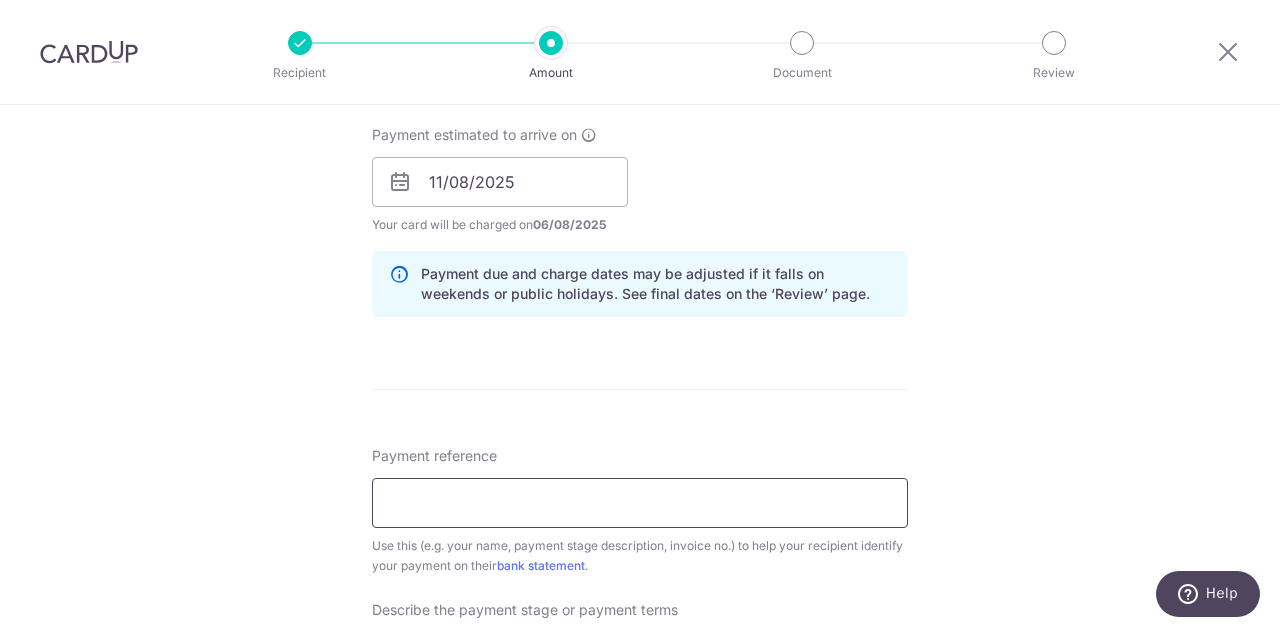 click on "Payment reference" at bounding box center (640, 503) 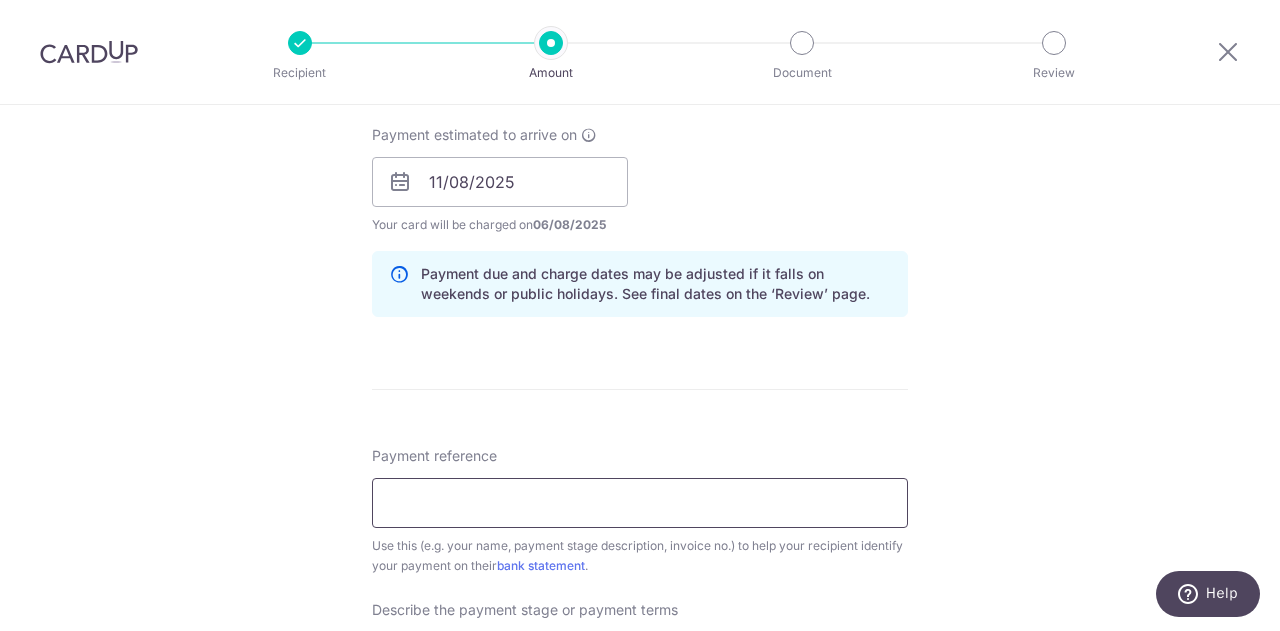 drag, startPoint x: 461, startPoint y: 505, endPoint x: 468, endPoint y: 497, distance: 10.630146 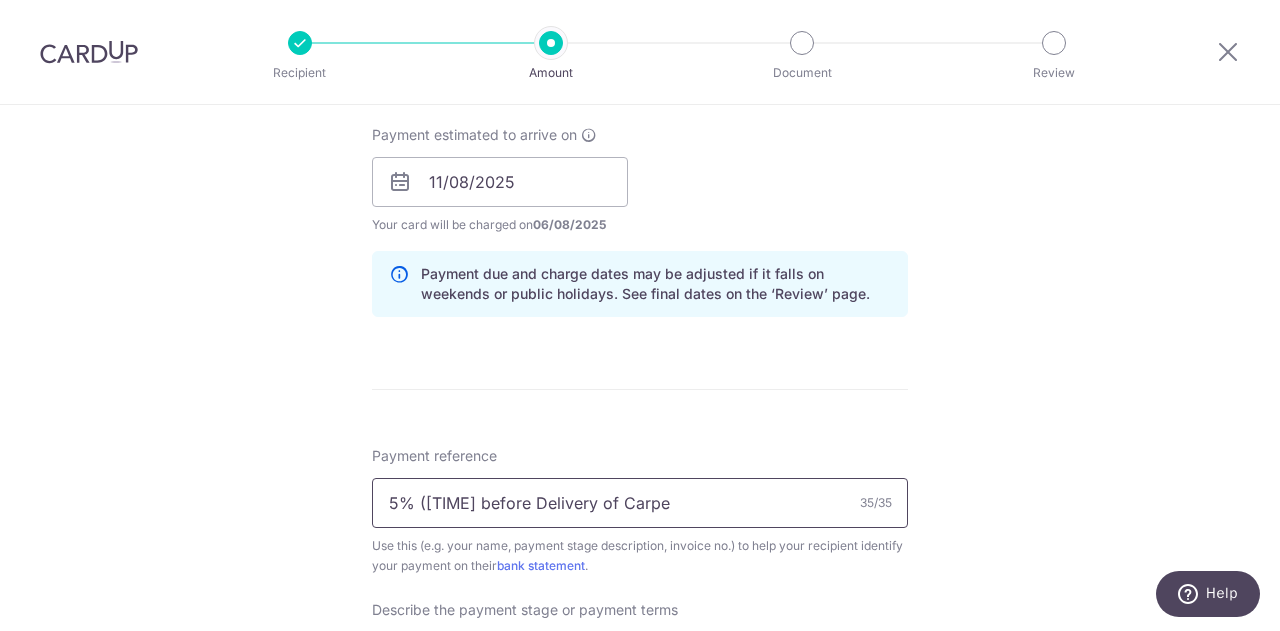 click on "5% ([TIME] before Delivery of Carpe" at bounding box center (640, 503) 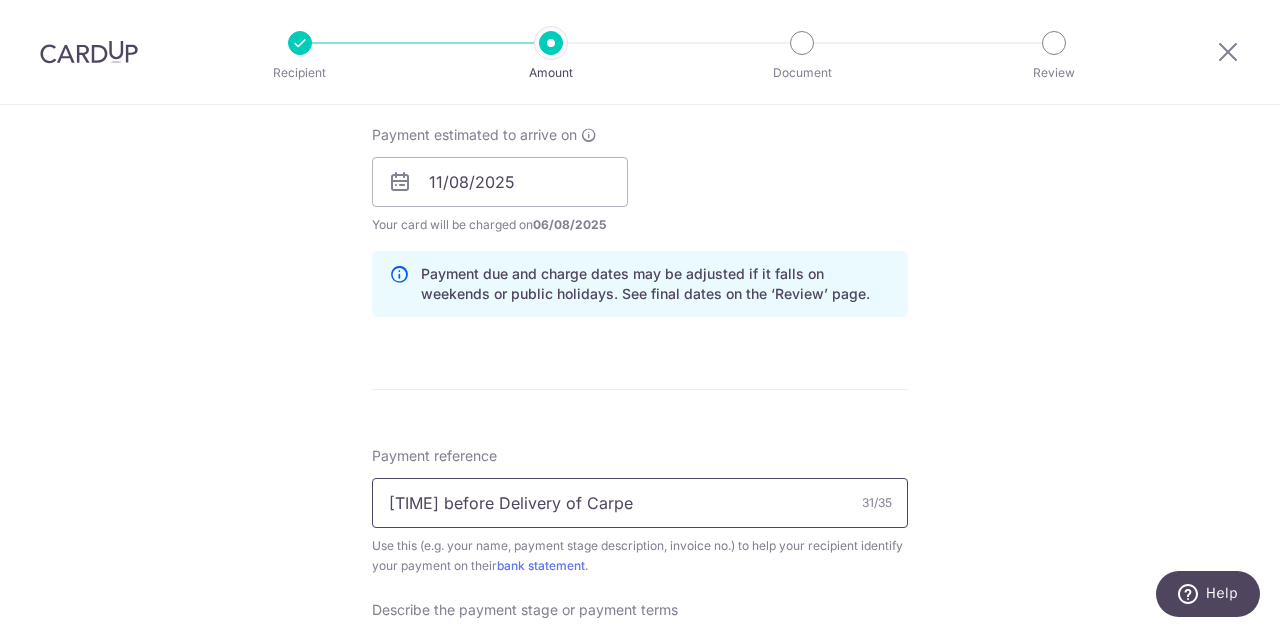 click on "[TIME] before Delivery of Carpe" at bounding box center [640, 503] 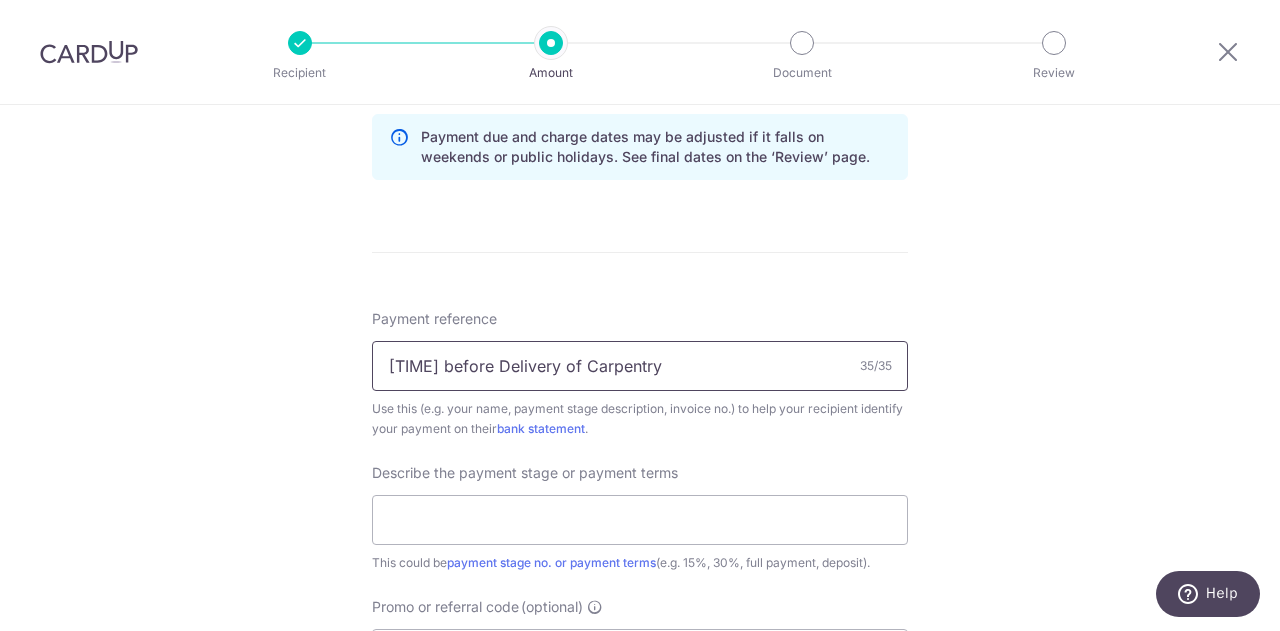 scroll, scrollTop: 1100, scrollLeft: 0, axis: vertical 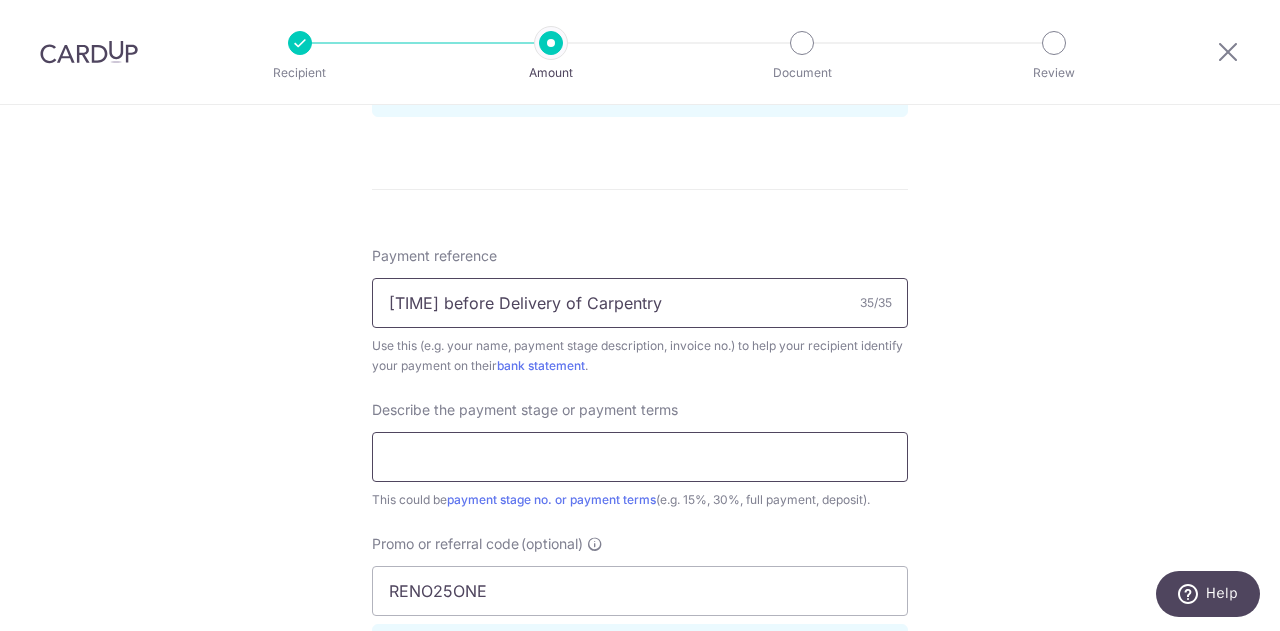 type on "[TIME] before Delivery of Carpentry" 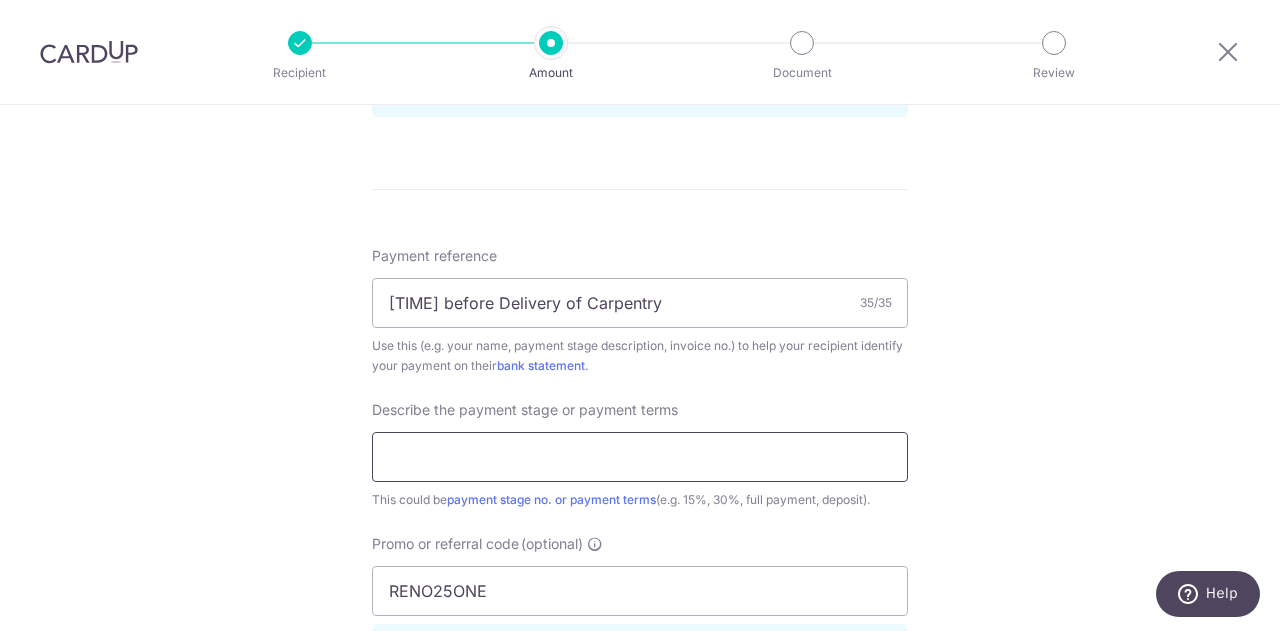 click at bounding box center (640, 457) 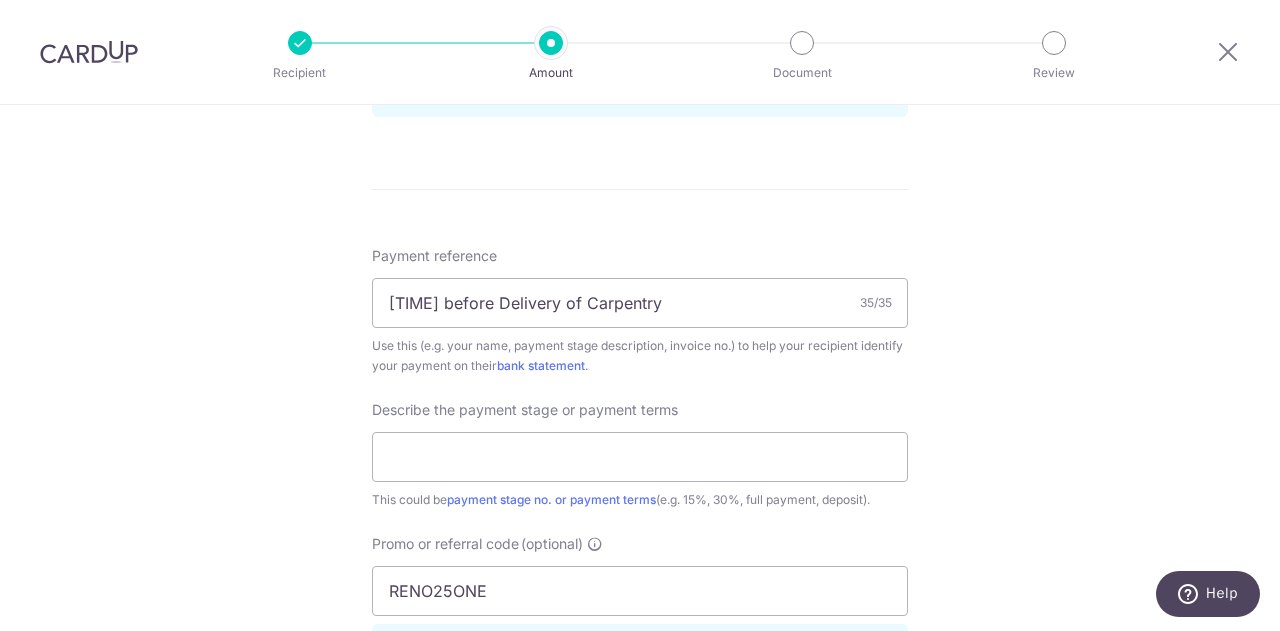 click on "Describe the payment stage or payment terms
This could be  payment stage no. or payment terms  (e.g. 15%, 30%, full payment, deposit)." at bounding box center (640, 455) 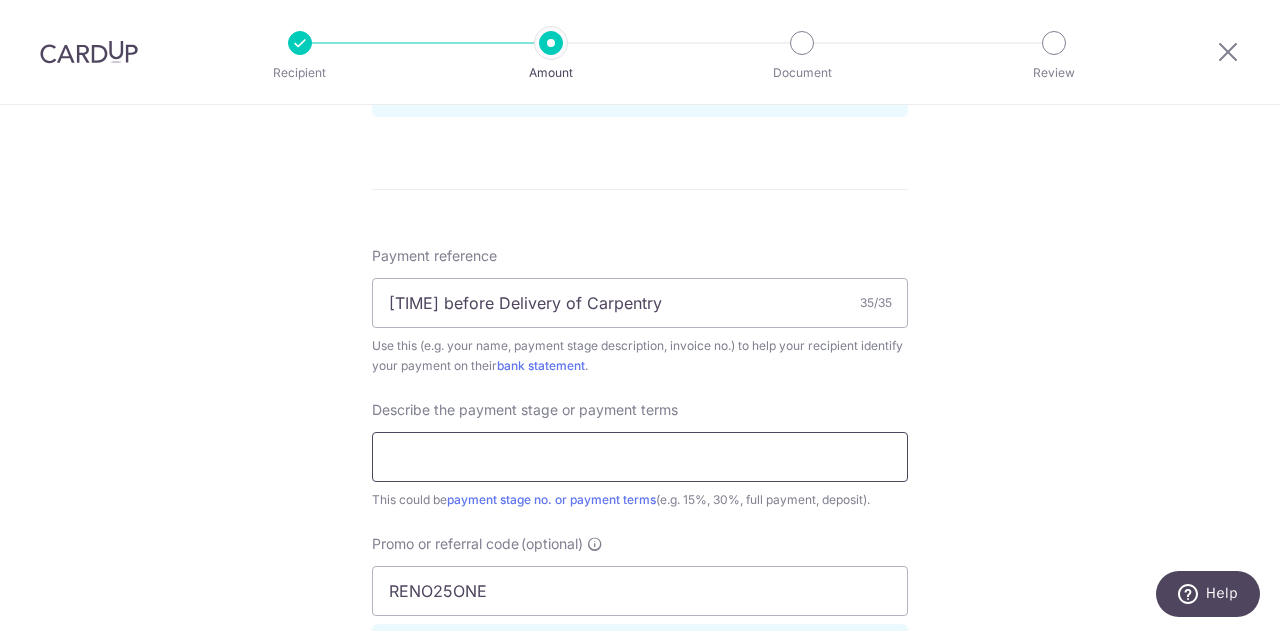 click at bounding box center (640, 457) 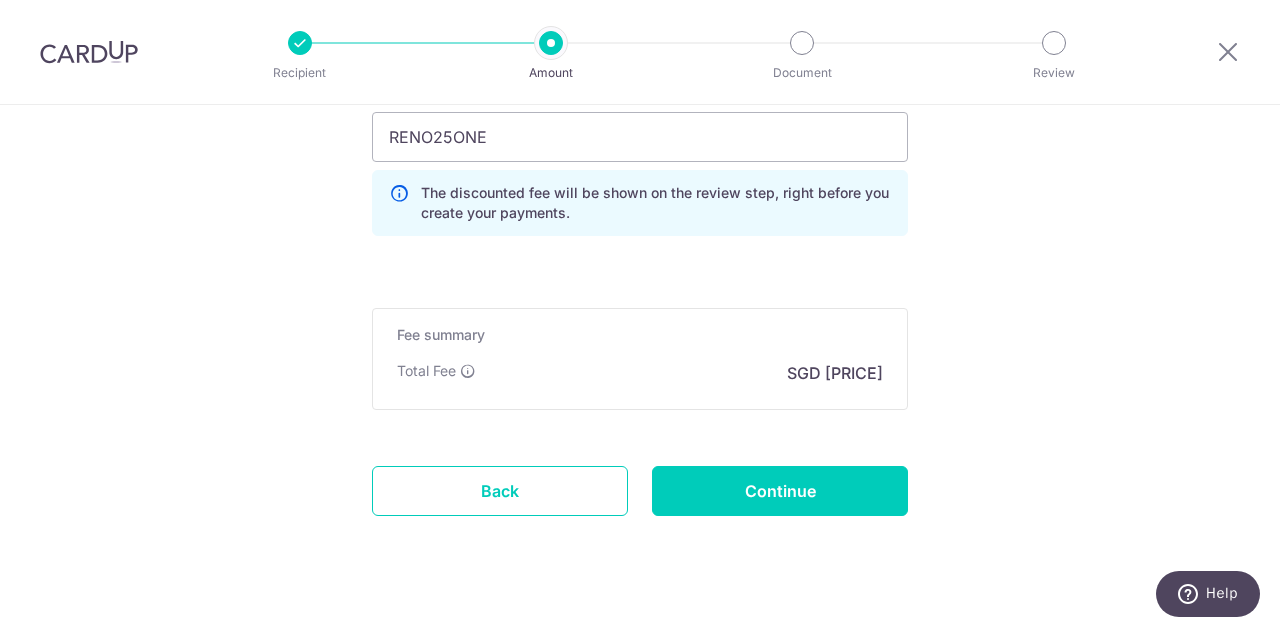 scroll, scrollTop: 1583, scrollLeft: 0, axis: vertical 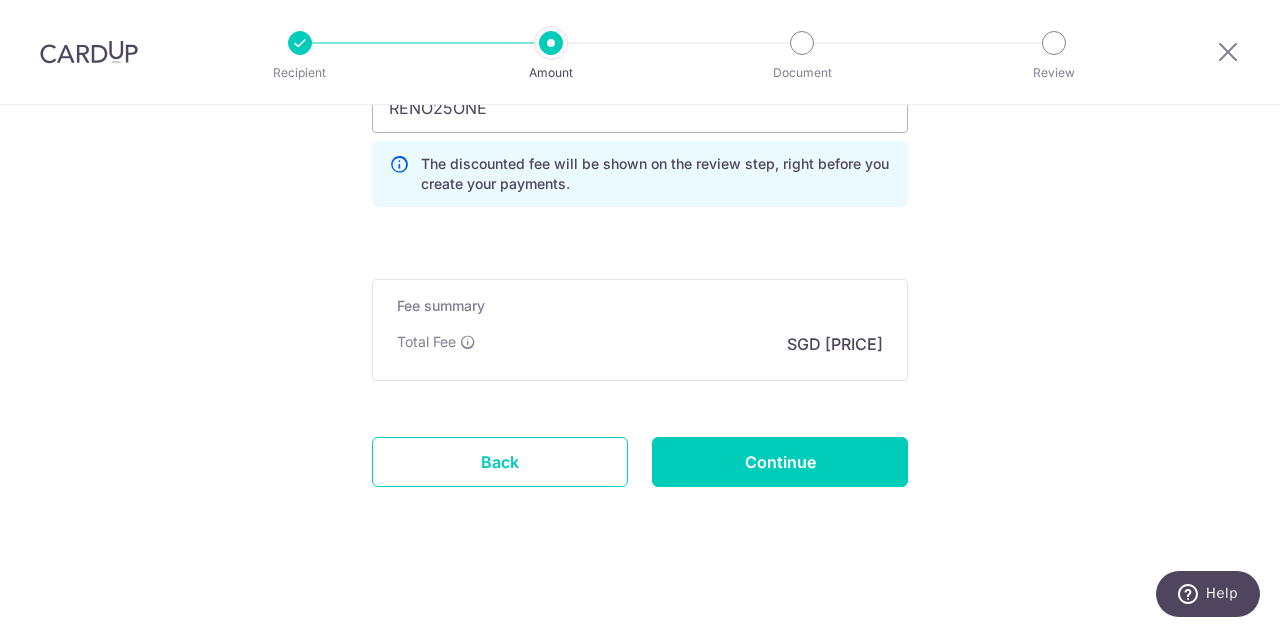 type on "25%" 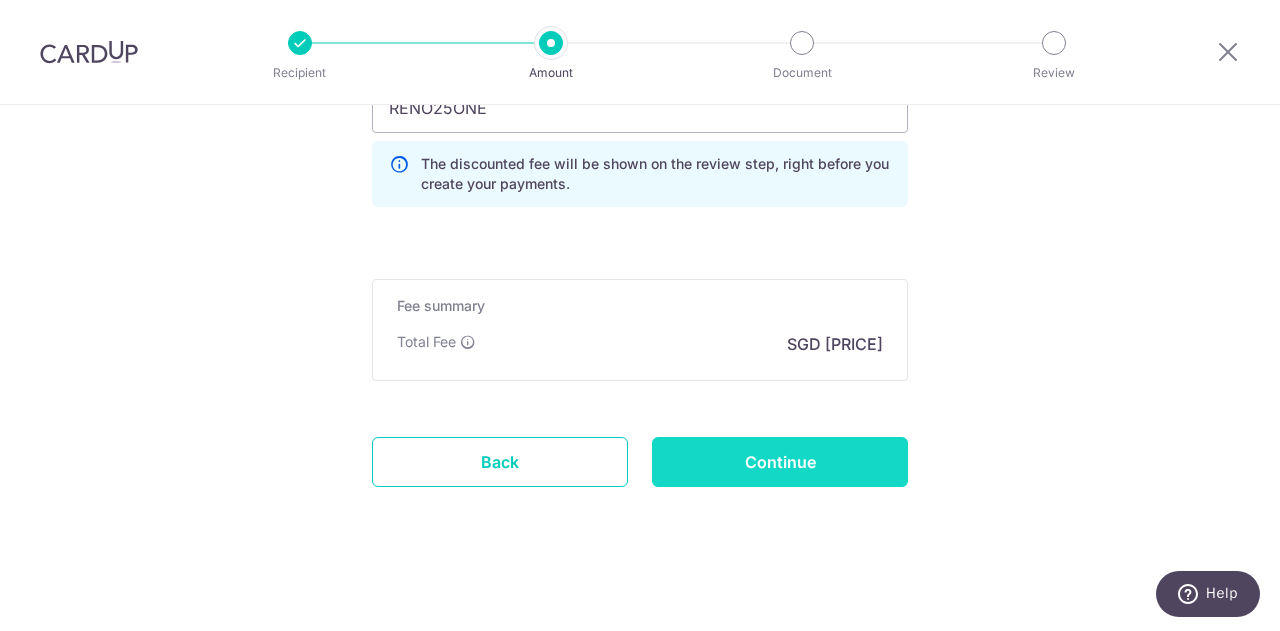 click on "Continue" at bounding box center [780, 462] 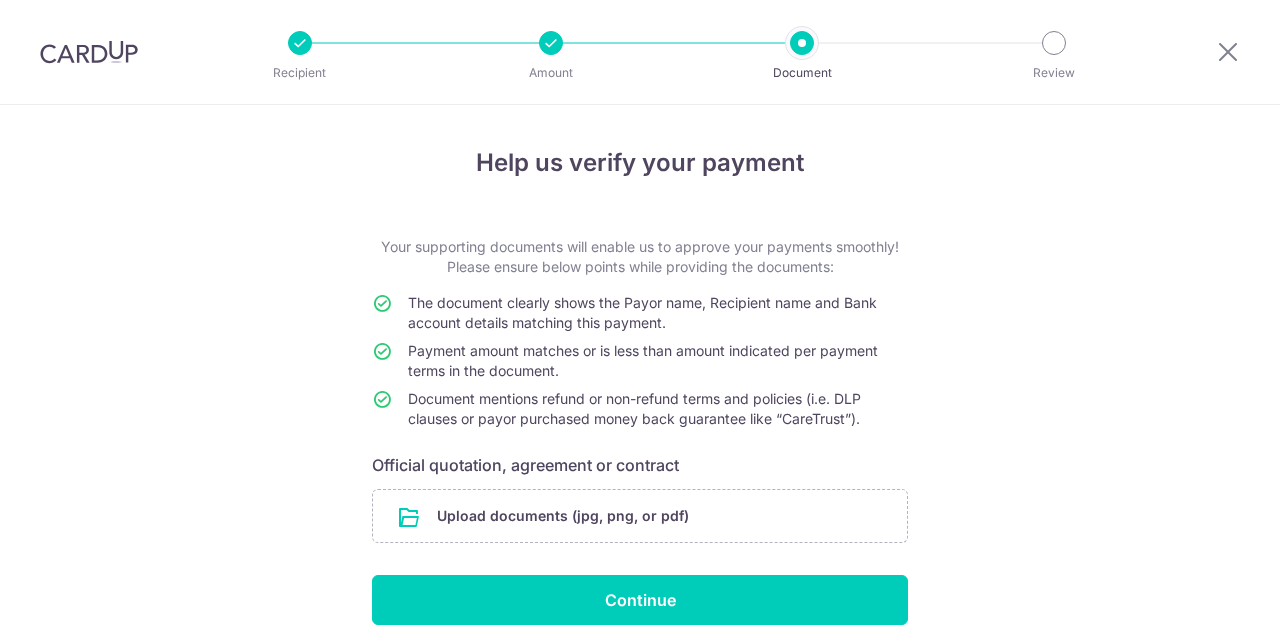 scroll, scrollTop: 0, scrollLeft: 0, axis: both 